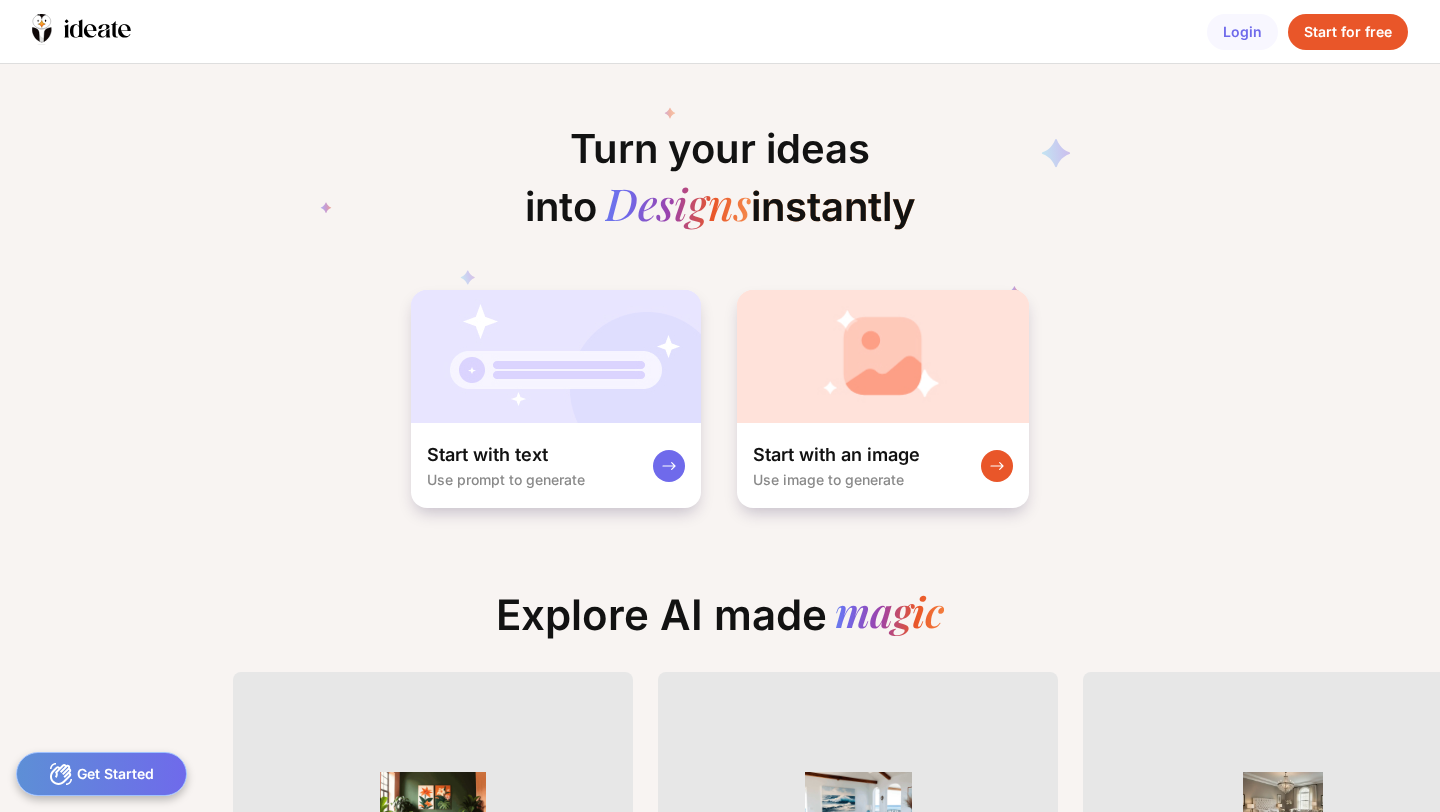scroll, scrollTop: 0, scrollLeft: 0, axis: both 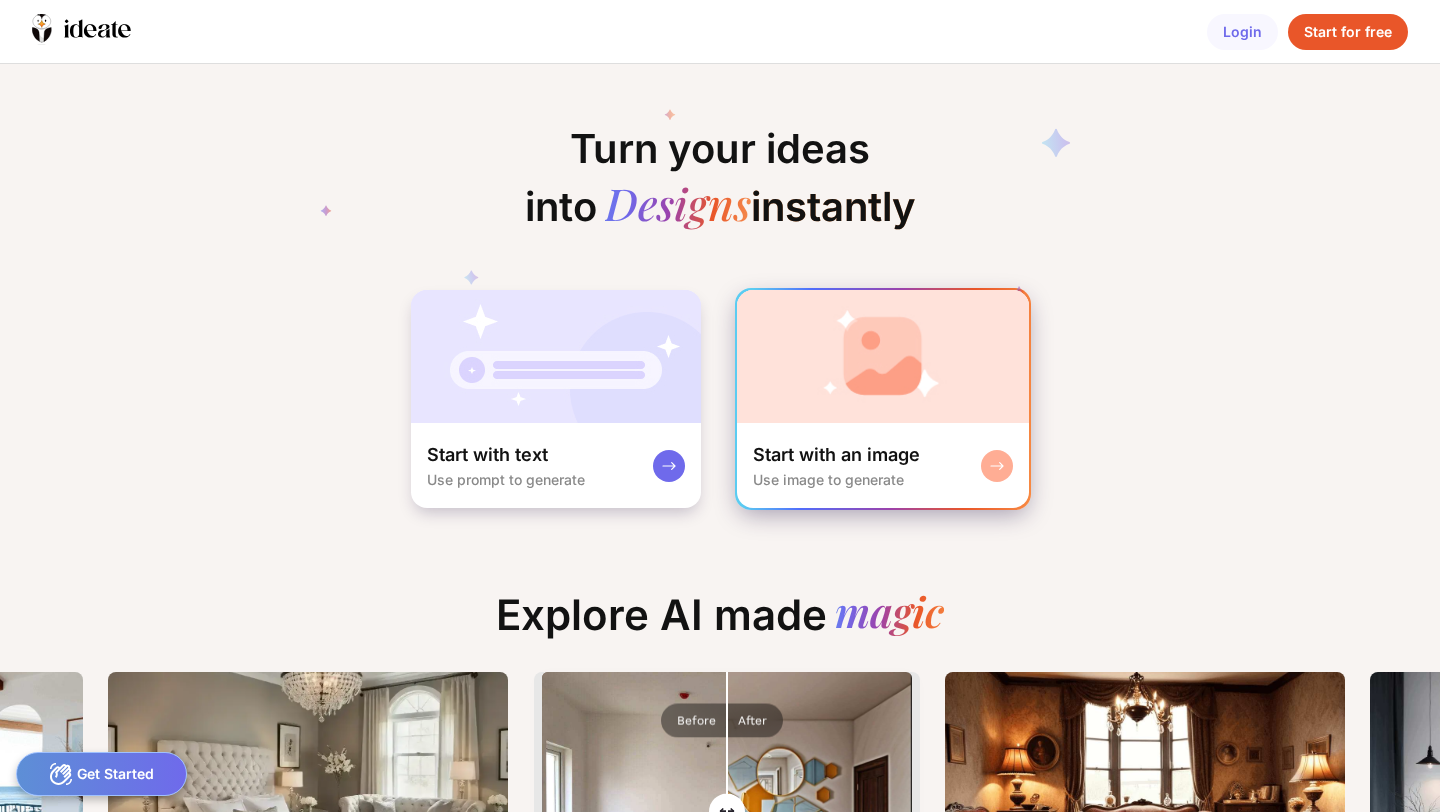 click at bounding box center (883, 356) 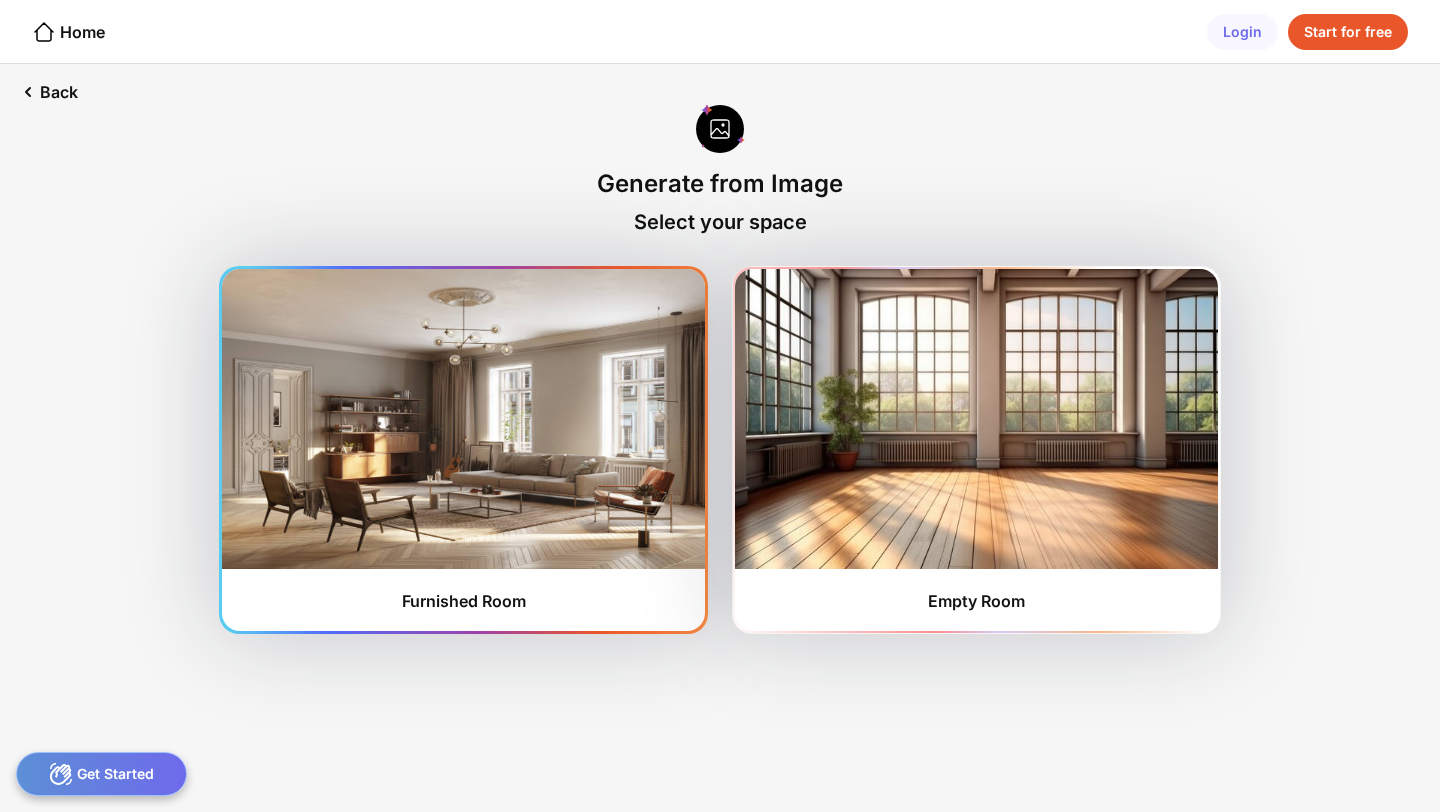 click at bounding box center (463, 419) 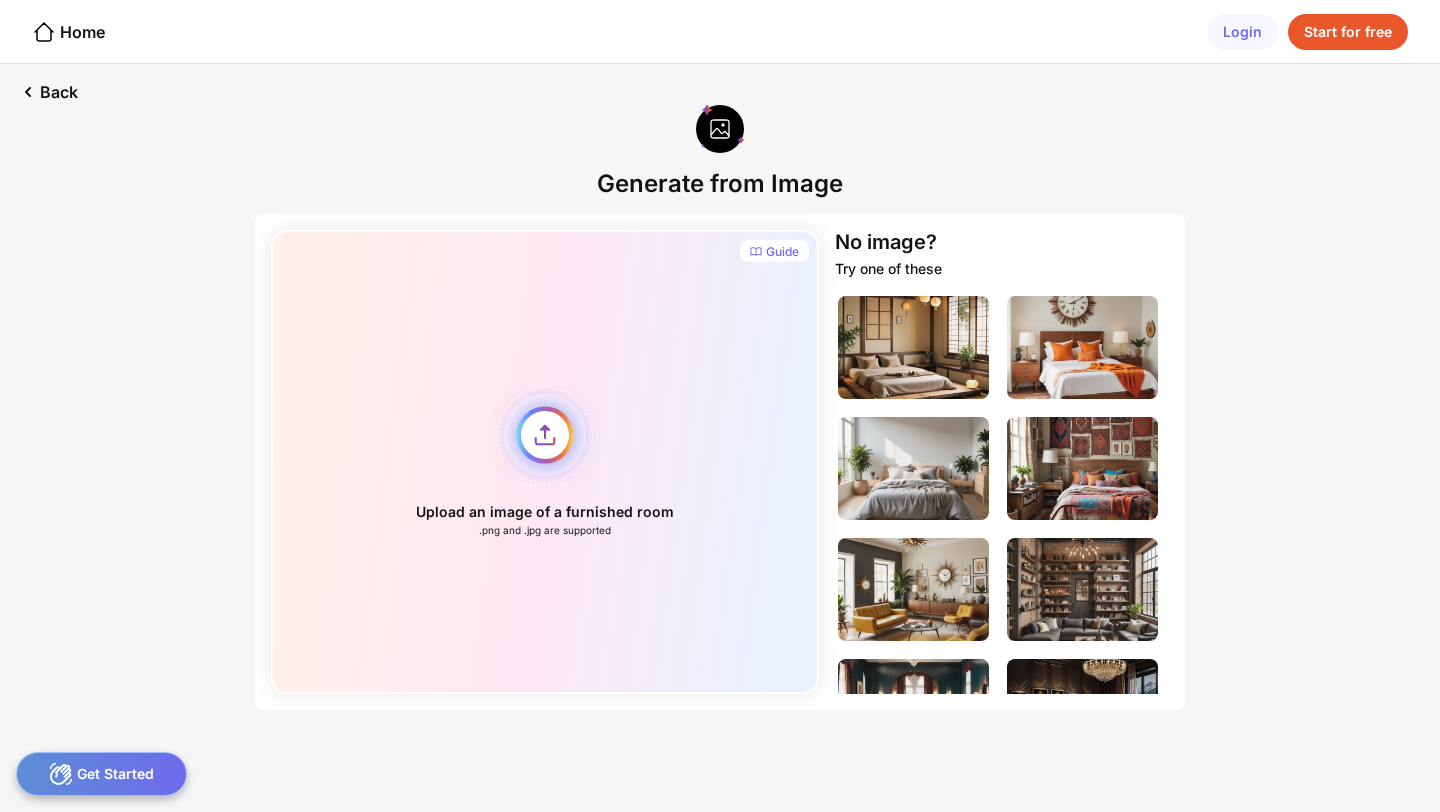 click on "Upload an image of a furnished room .png and .jpg are supported" at bounding box center (545, 462) 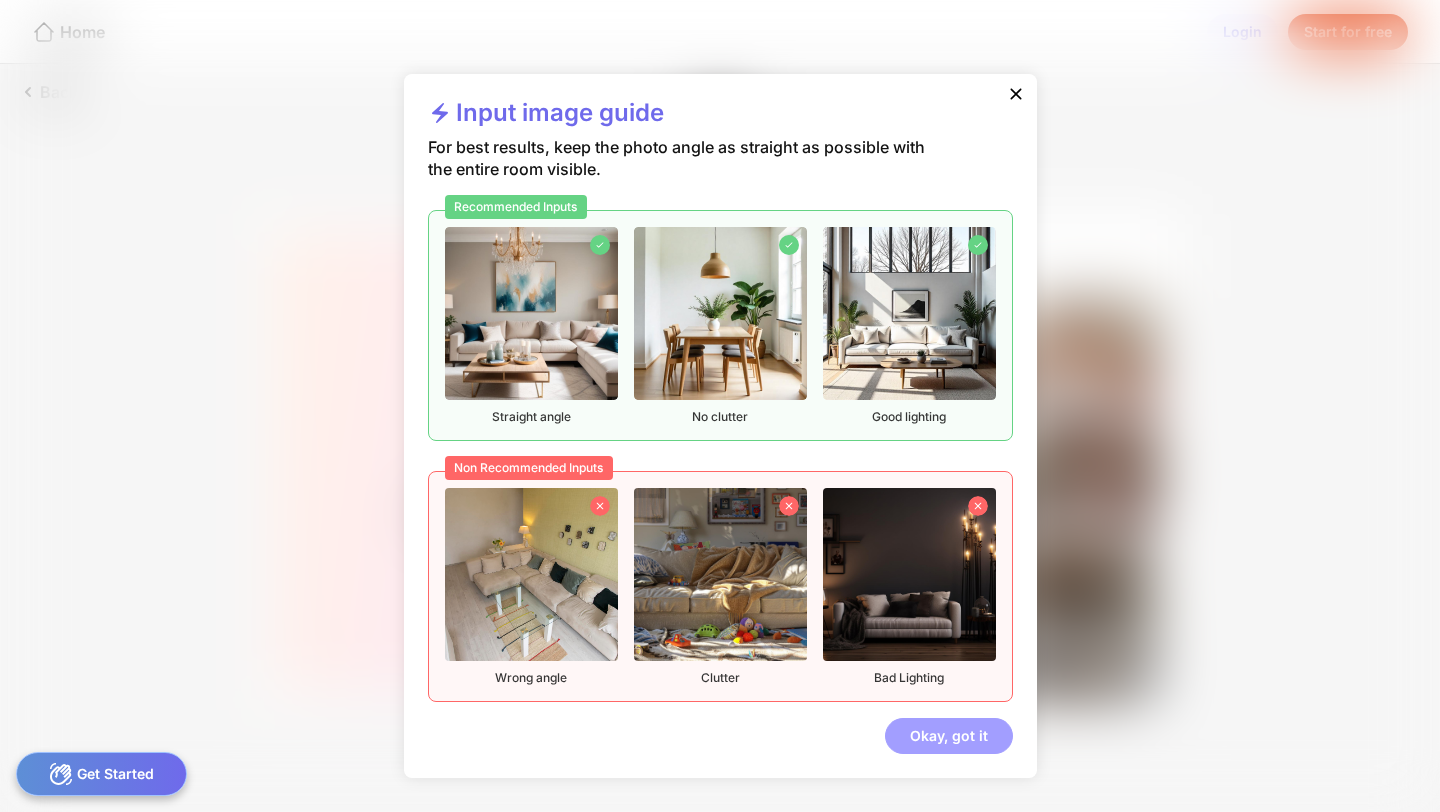click on "Okay, got it" at bounding box center (949, 736) 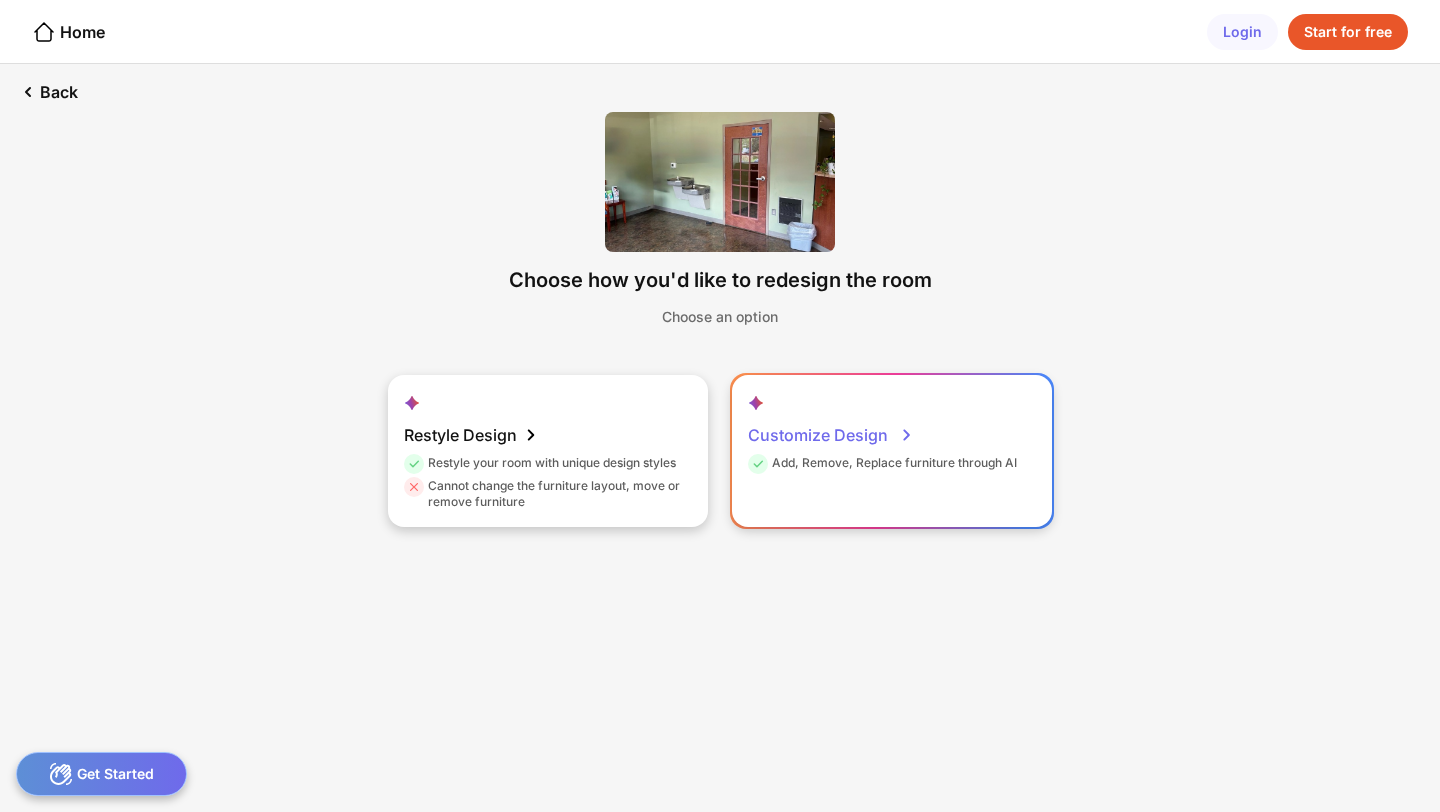 click on "Customize Design" at bounding box center [831, 435] 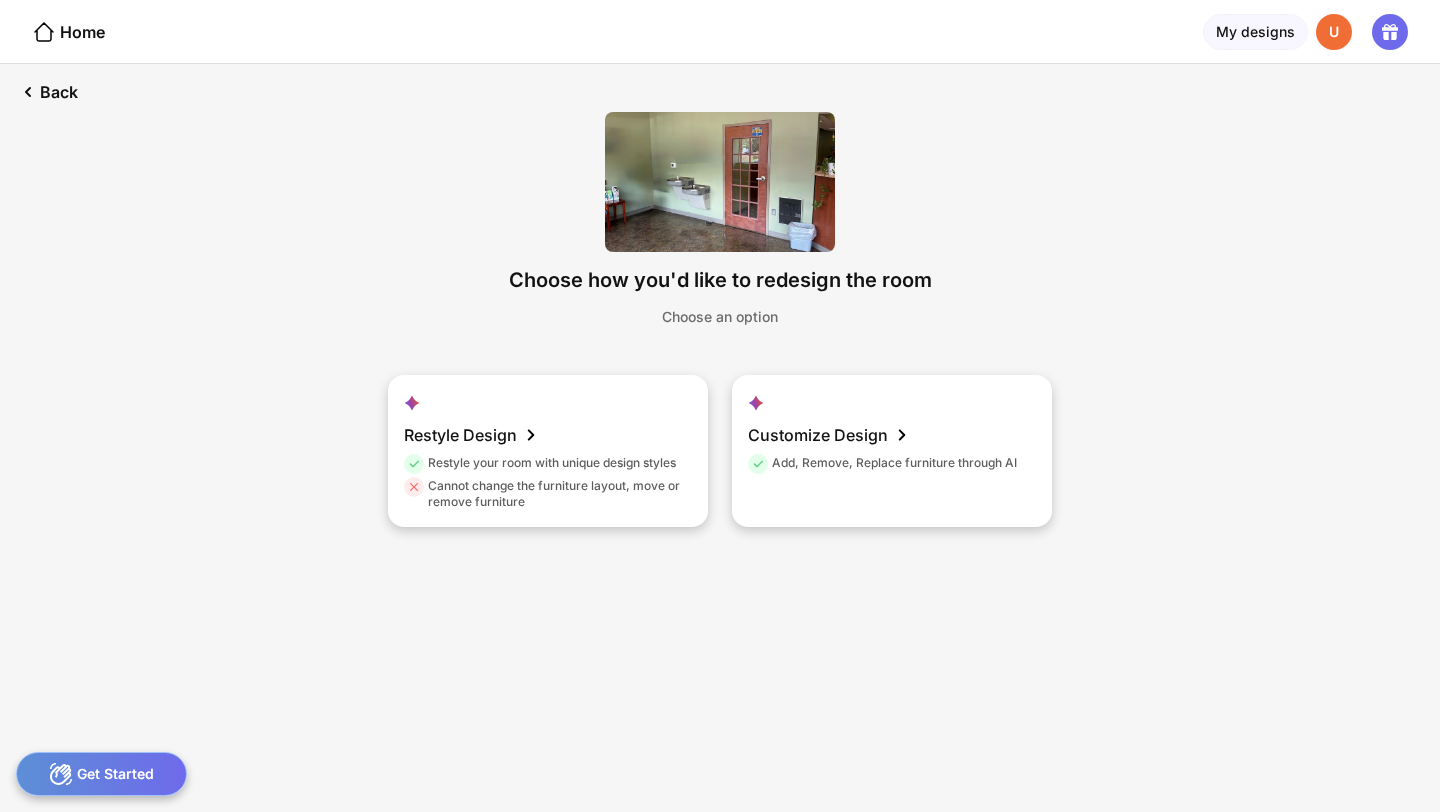 scroll, scrollTop: 0, scrollLeft: 0, axis: both 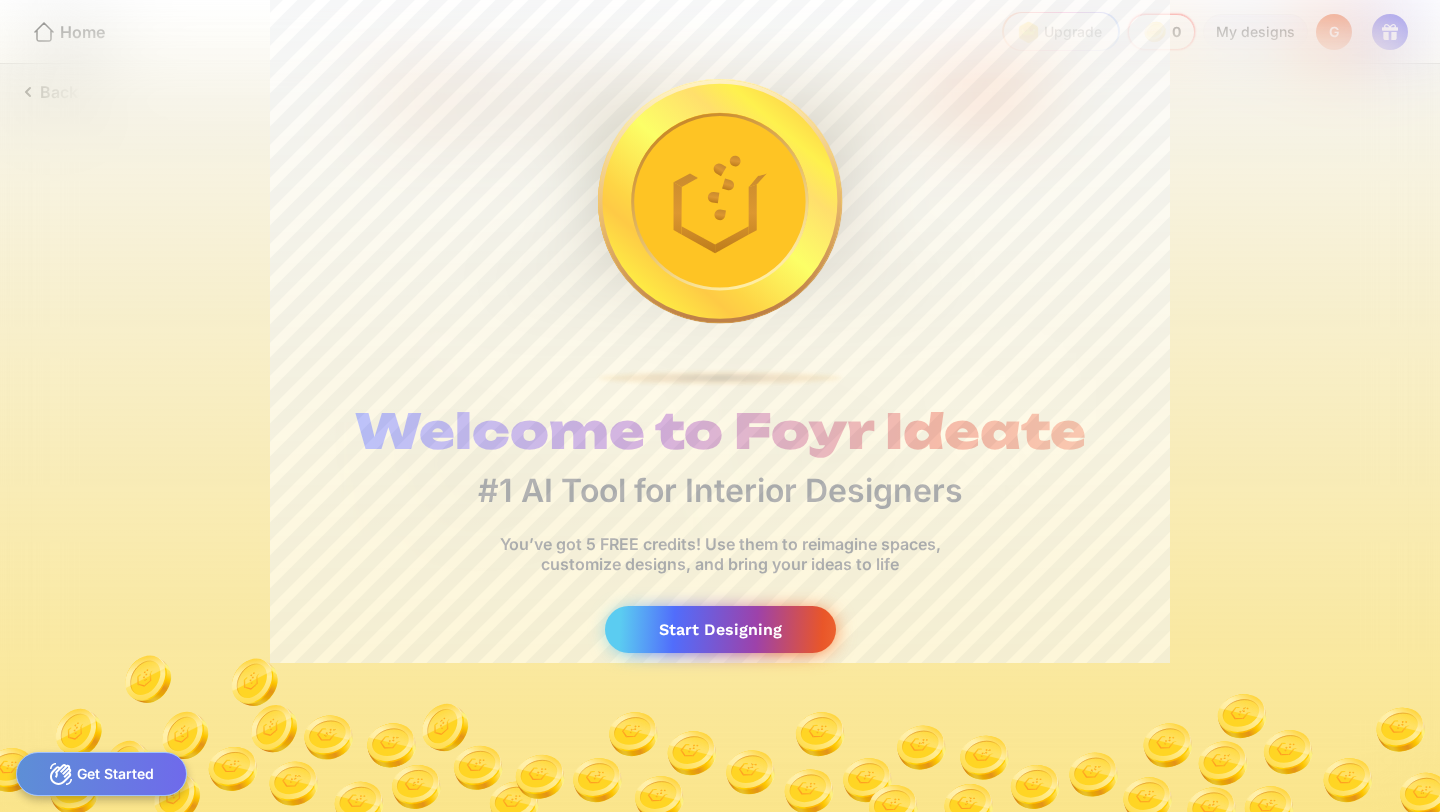click on "Start Designing" at bounding box center [720, 629] 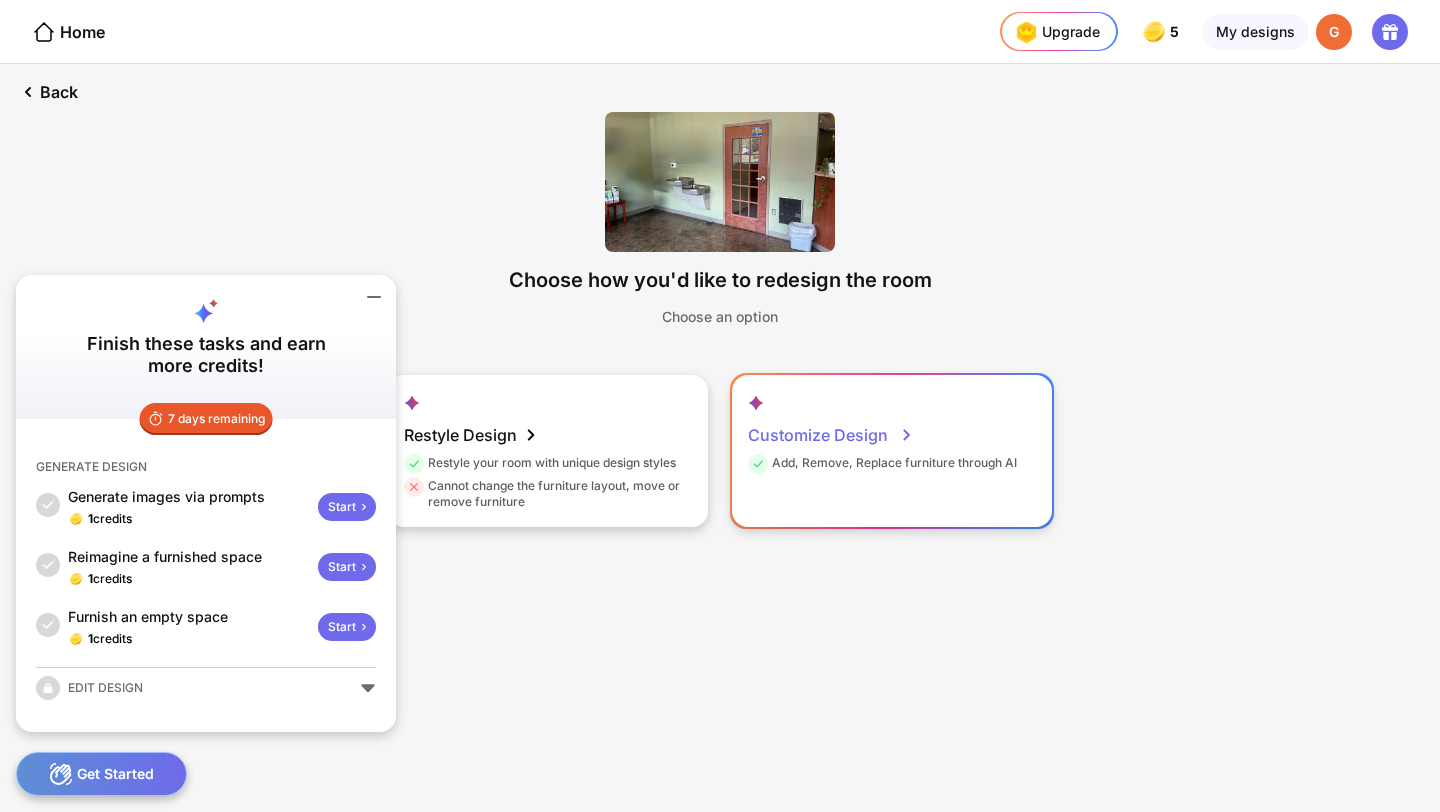 click on "Customize Design   Add, Remove, Replace furniture through AI" at bounding box center (892, 451) 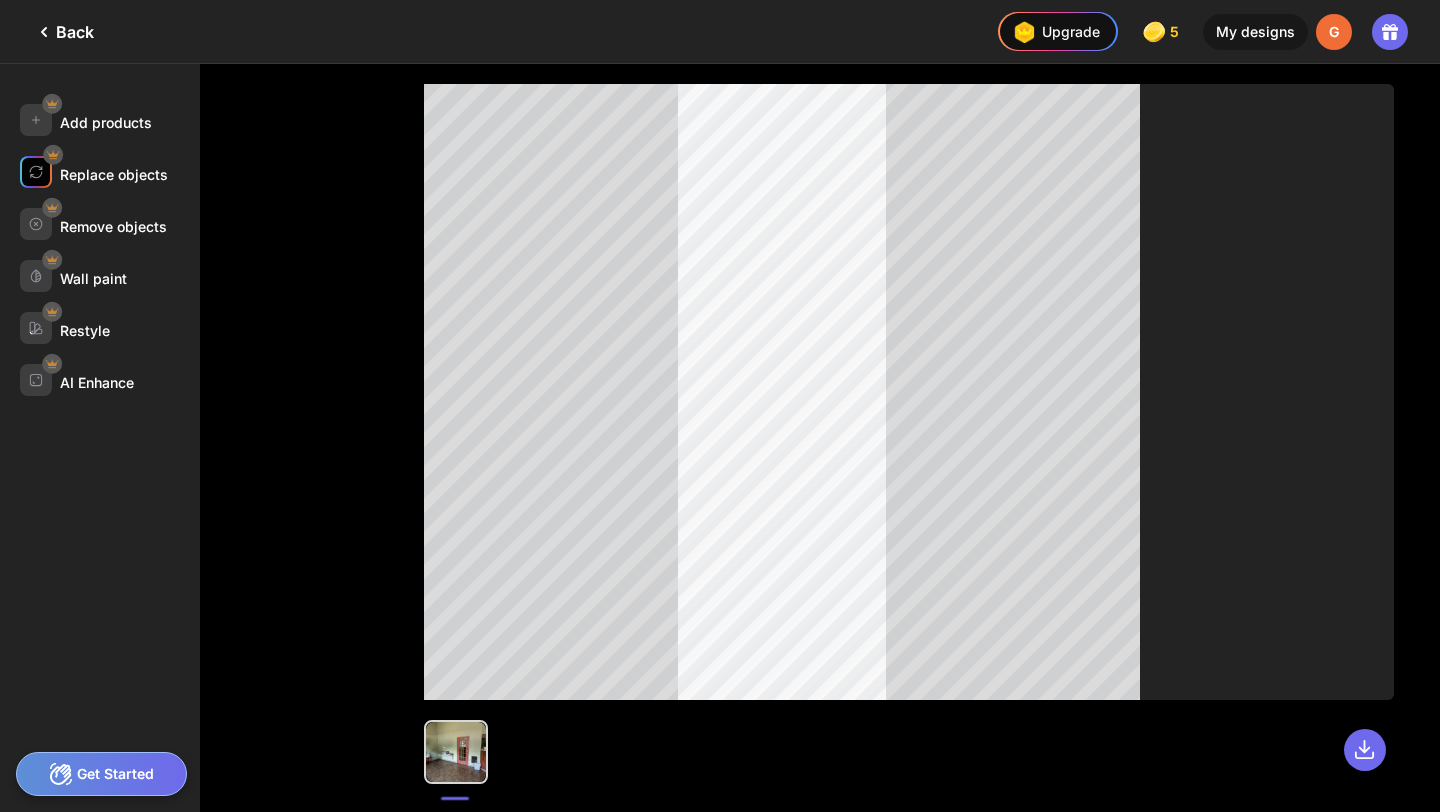 click on "Replace objects" at bounding box center (114, 174) 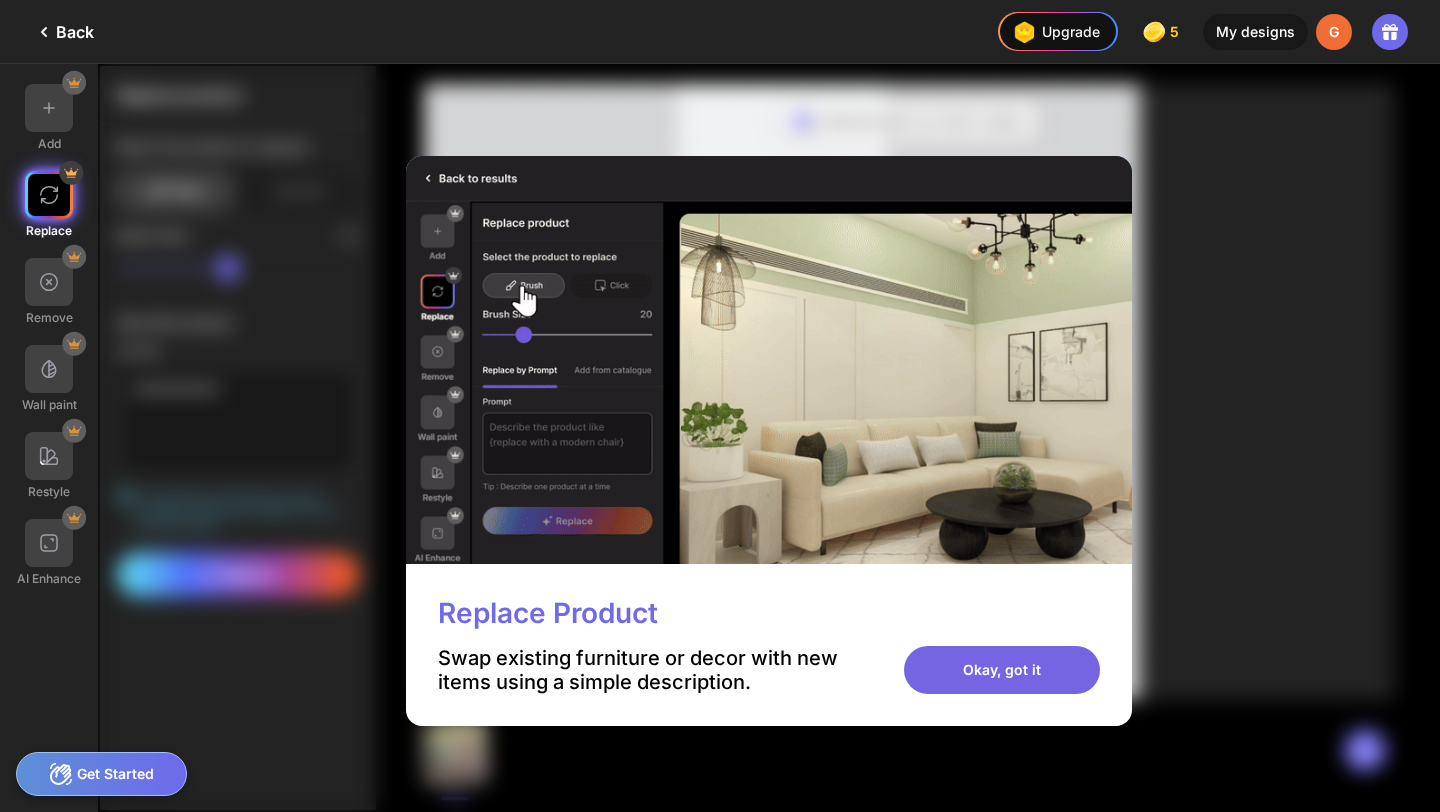 click on "Okay, got it" at bounding box center [1002, 670] 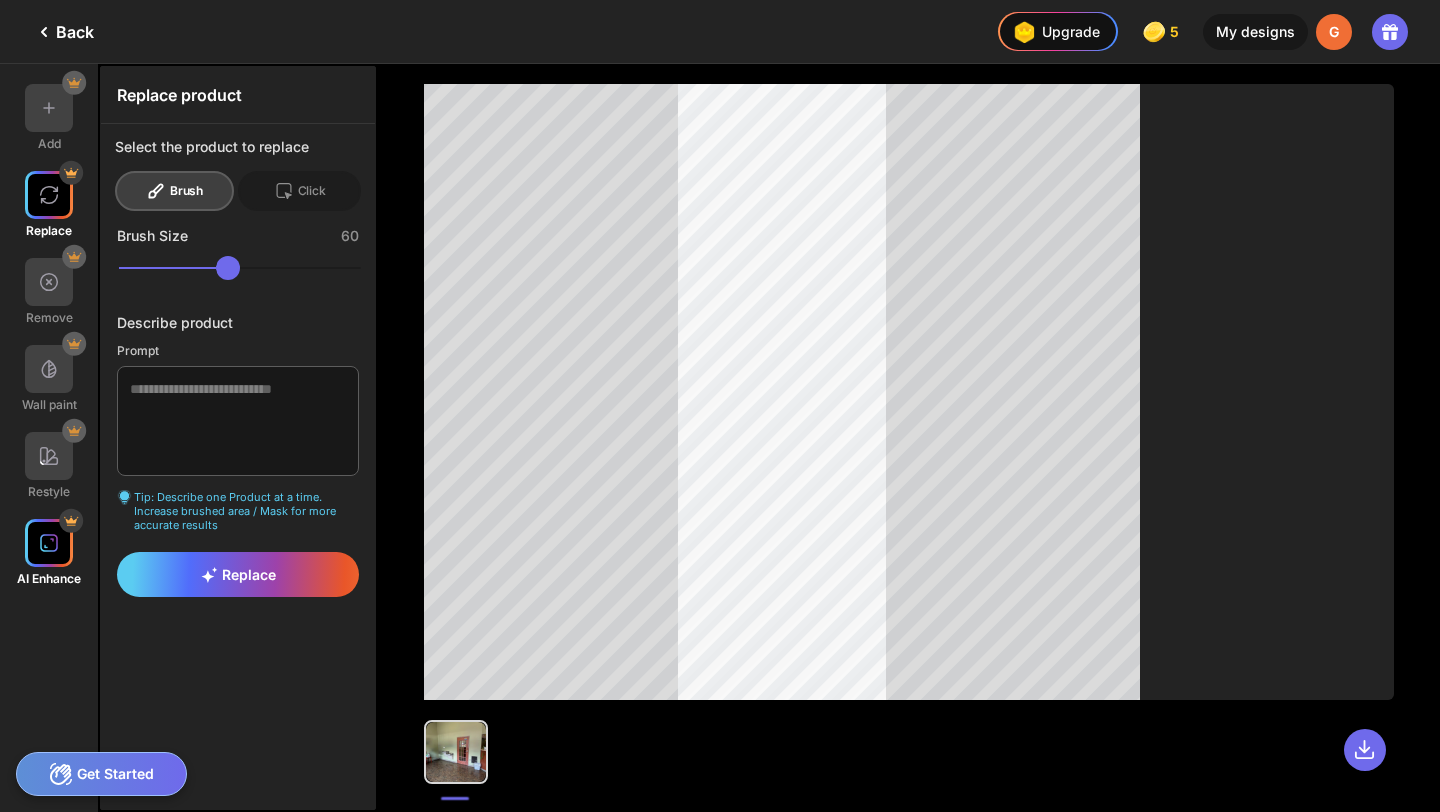 click at bounding box center [49, 543] 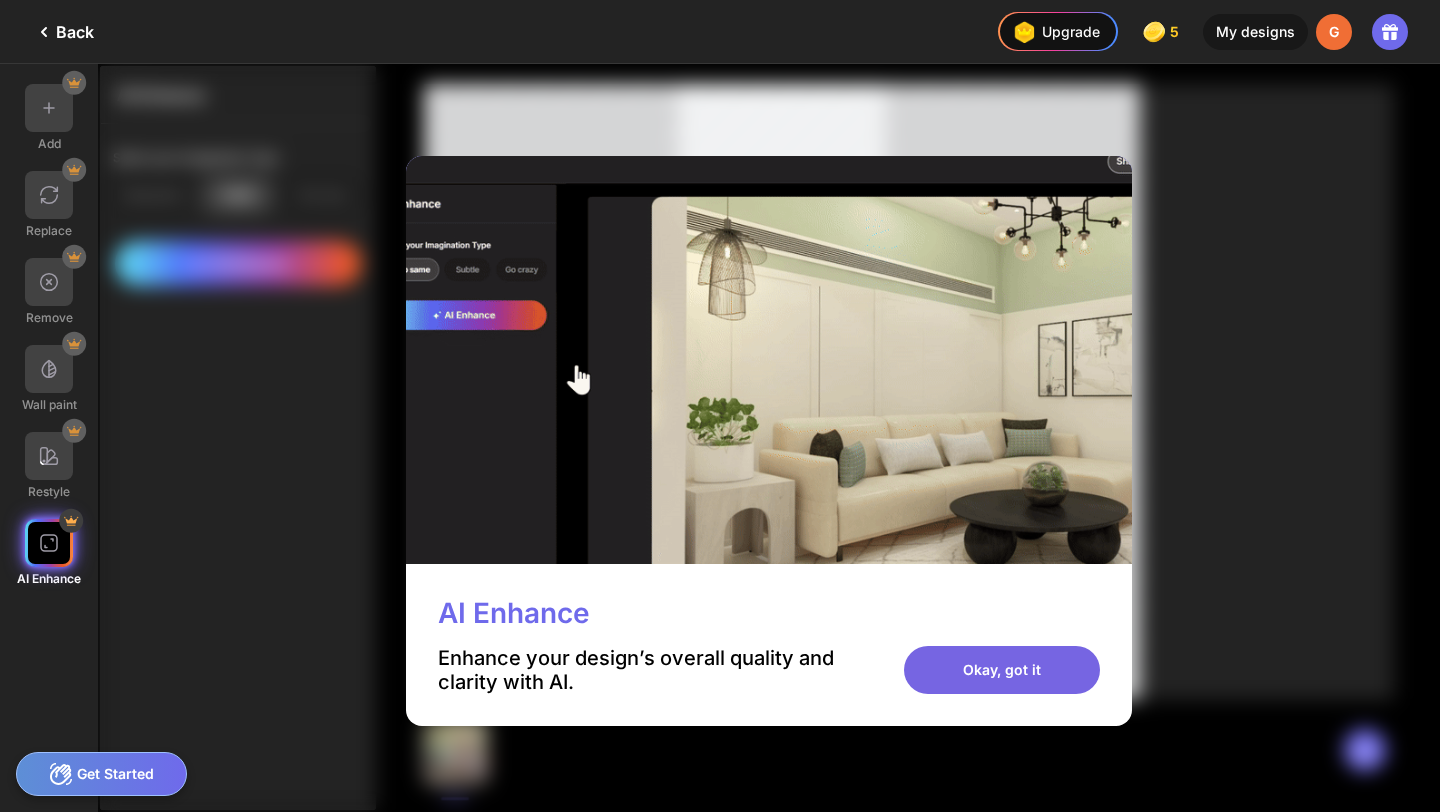 click on "Okay, got it" at bounding box center [1002, 670] 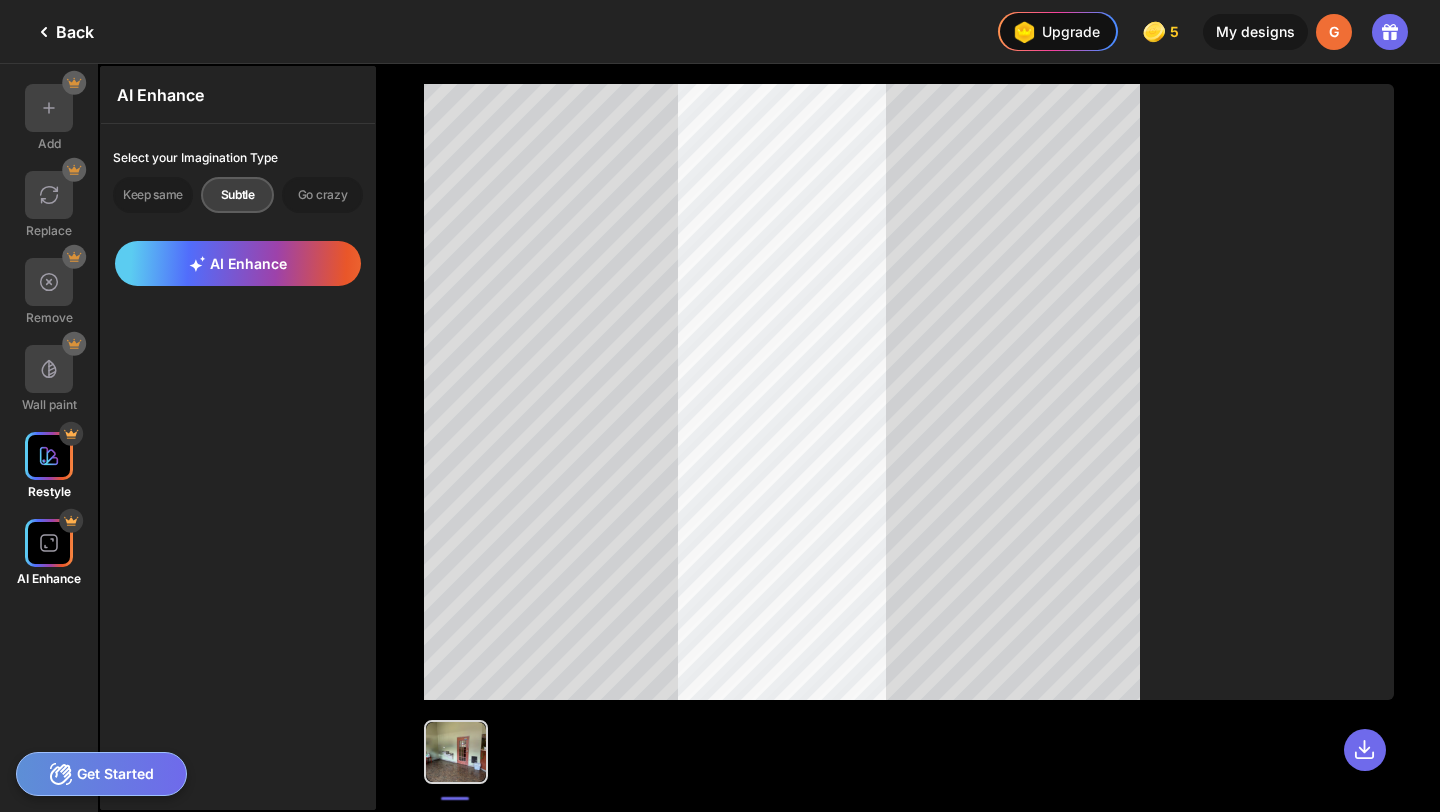 click at bounding box center [49, 456] 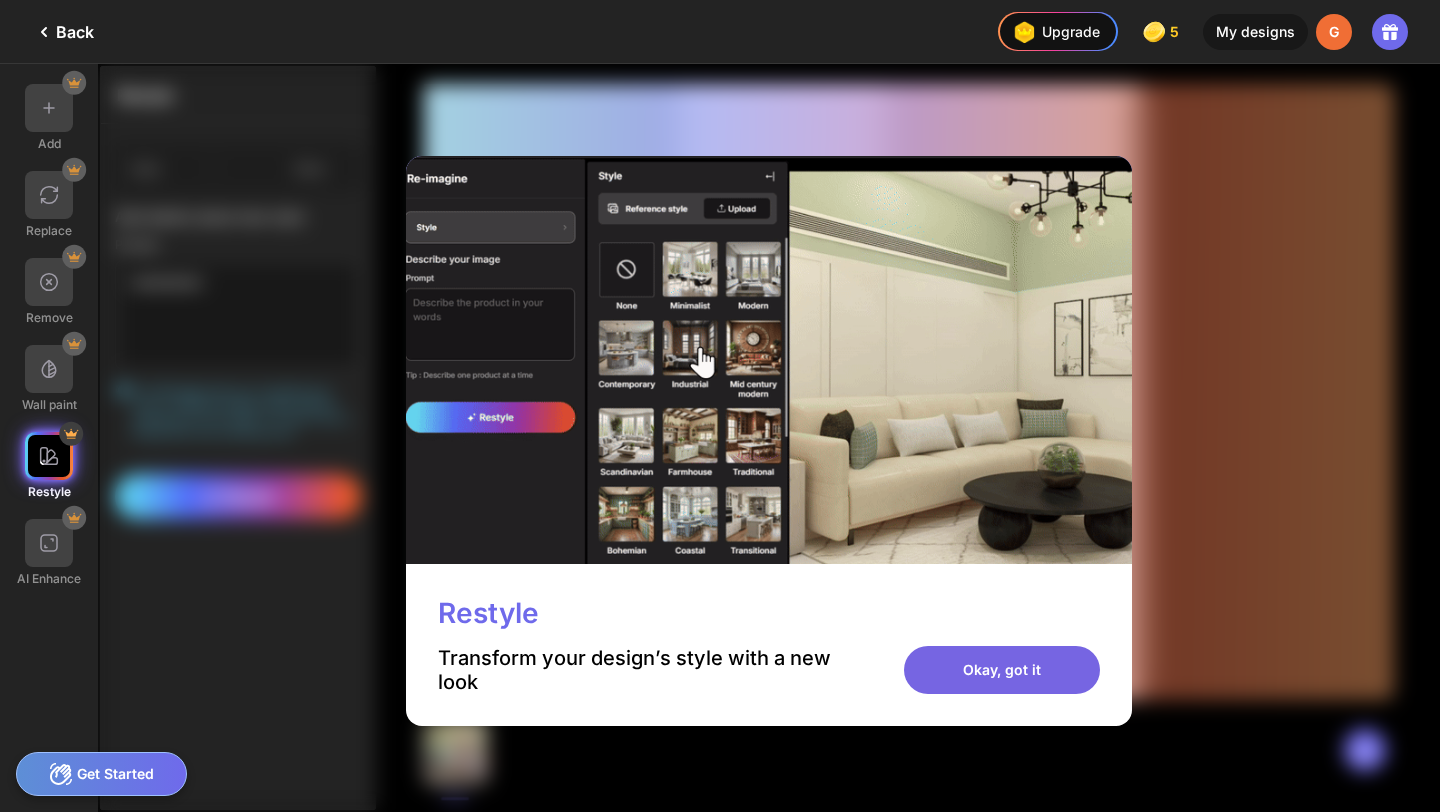 click on "Okay, got it" at bounding box center (1002, 670) 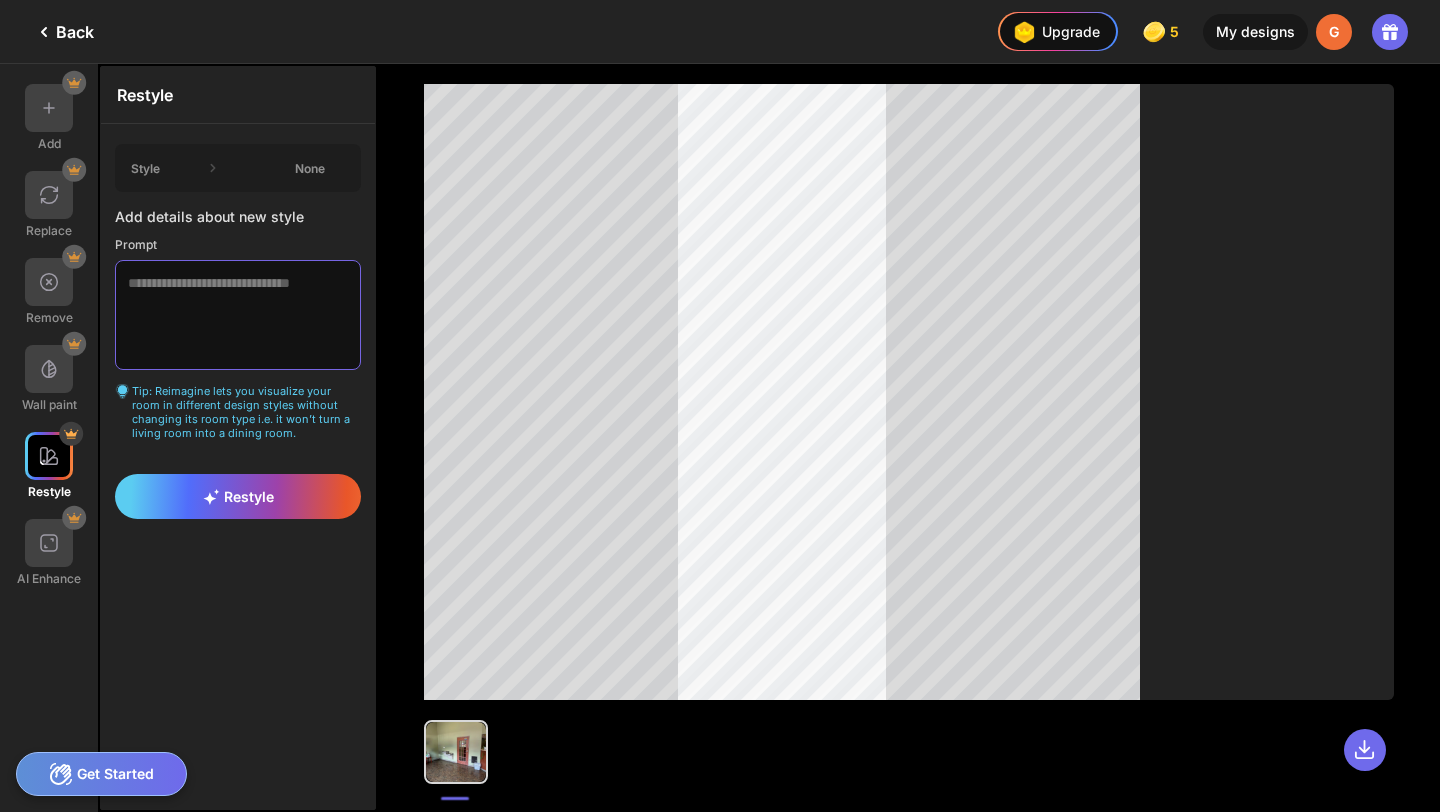 click at bounding box center (238, 315) 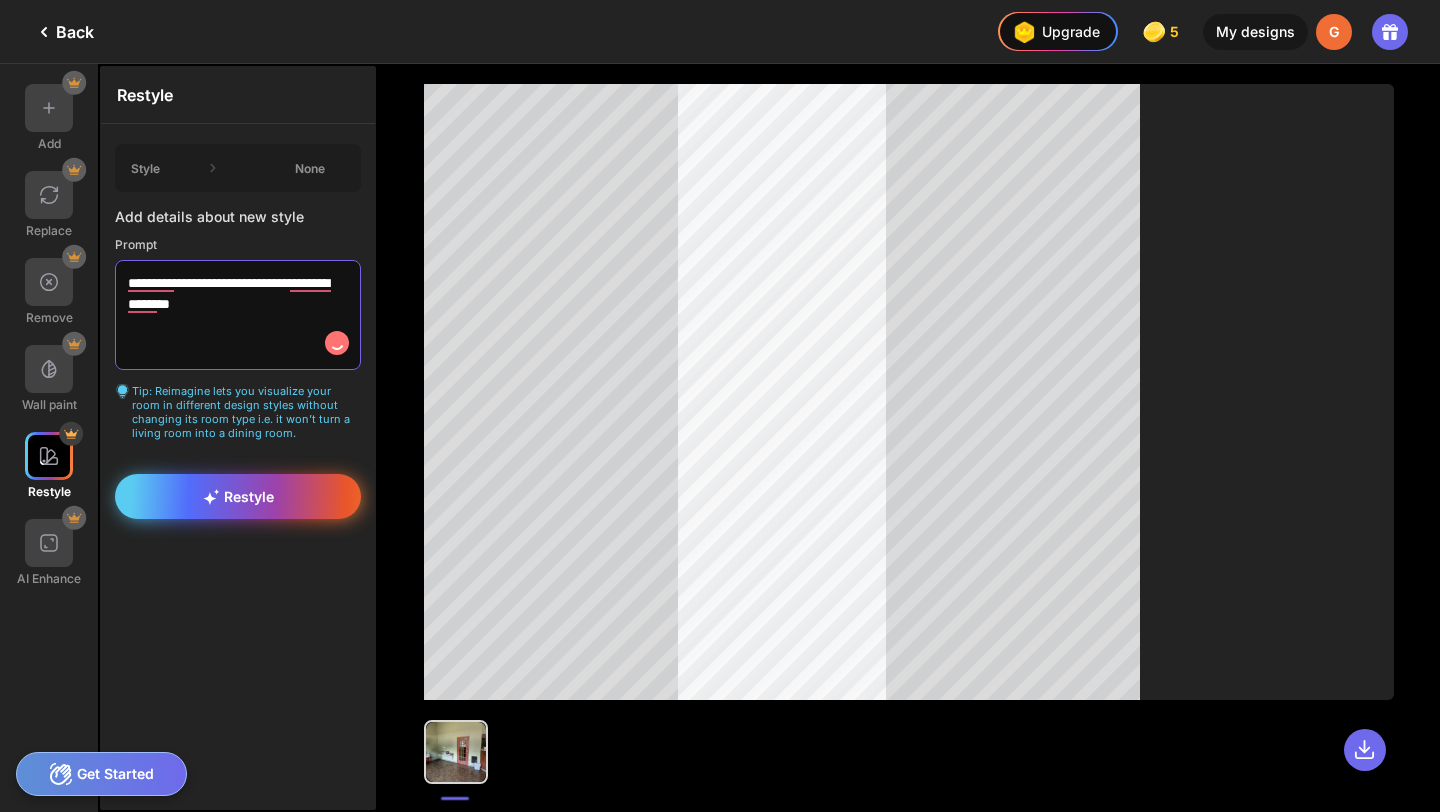 type on "**********" 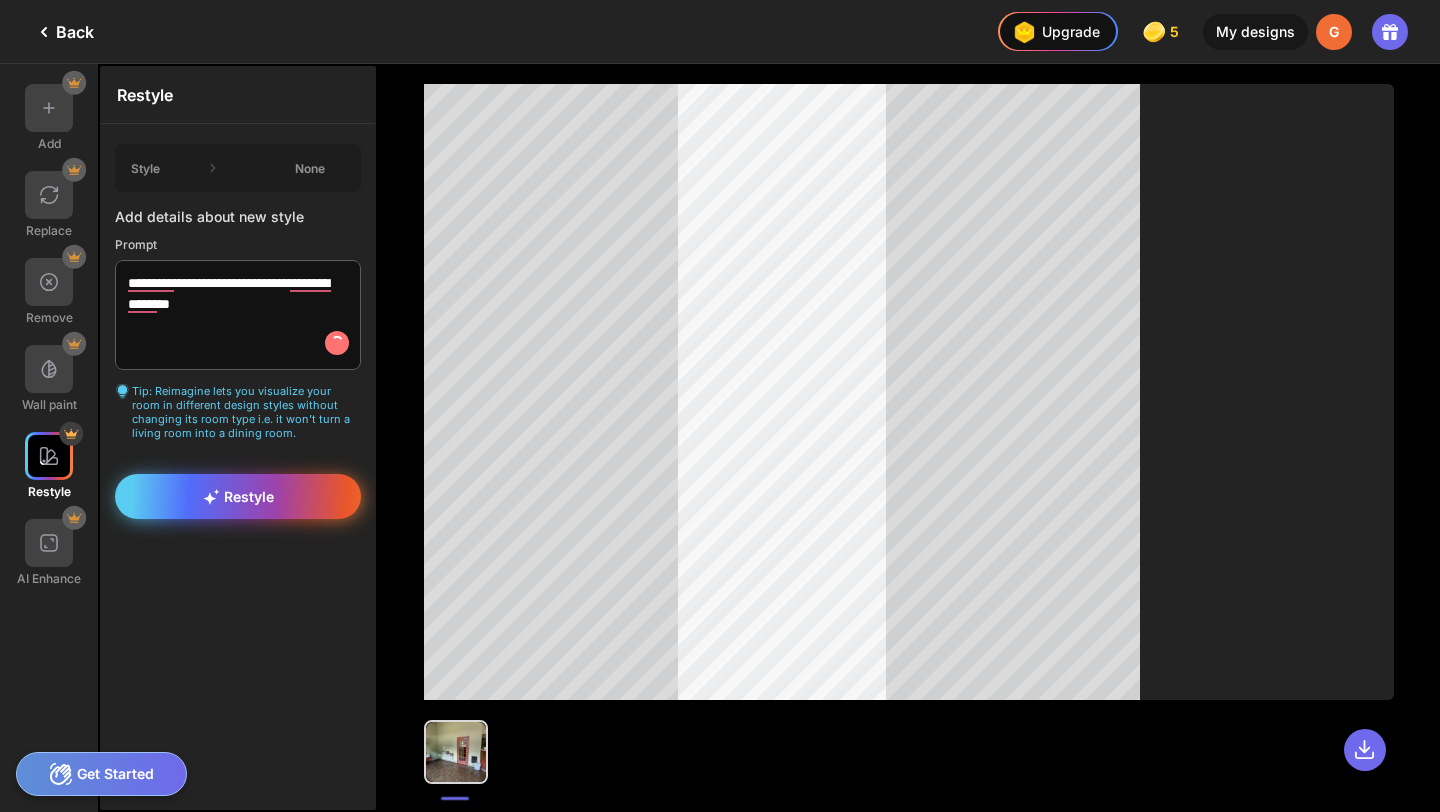 click on "Restyle" at bounding box center [238, 496] 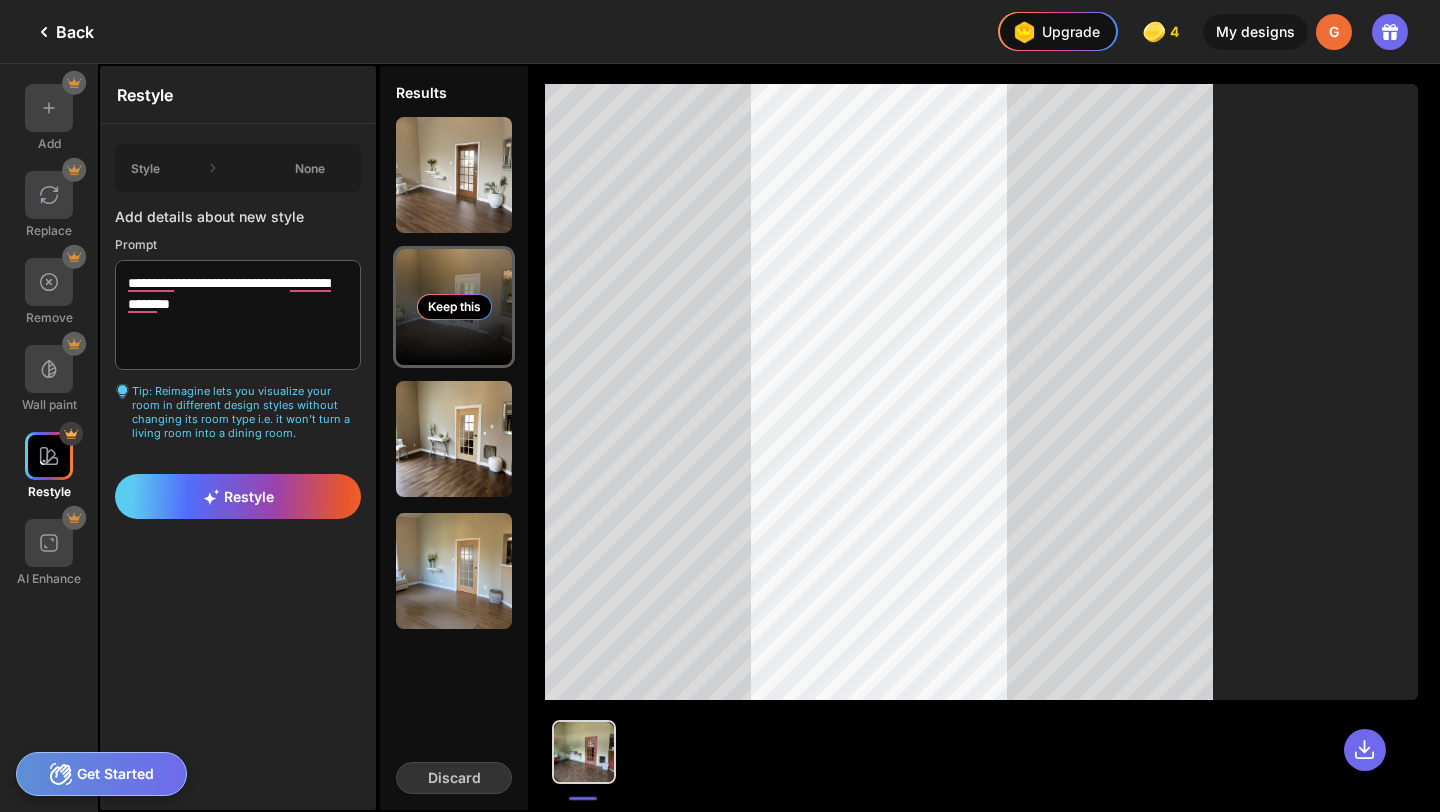 click on "Keep this" at bounding box center [454, 307] 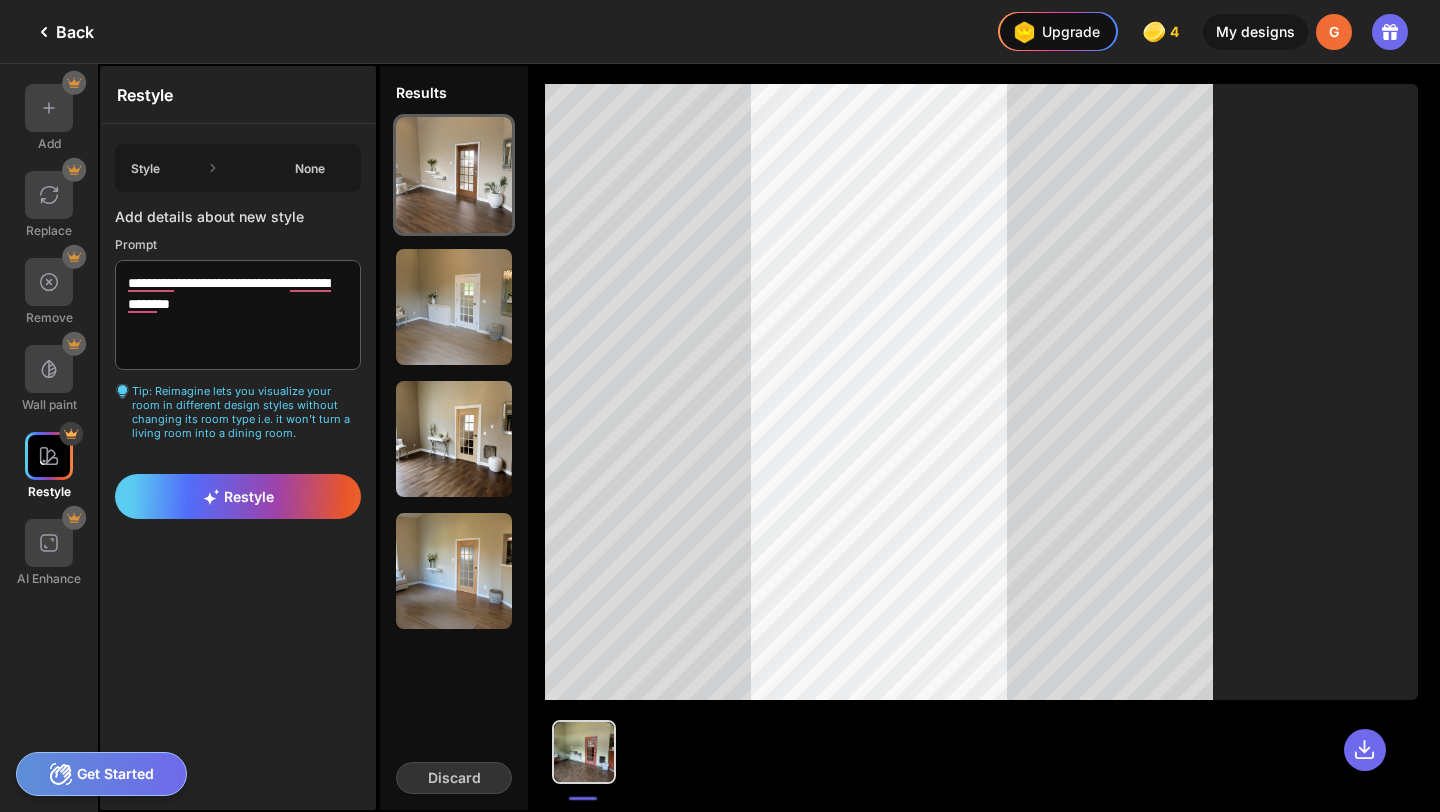 click on "Style None" at bounding box center (238, 168) 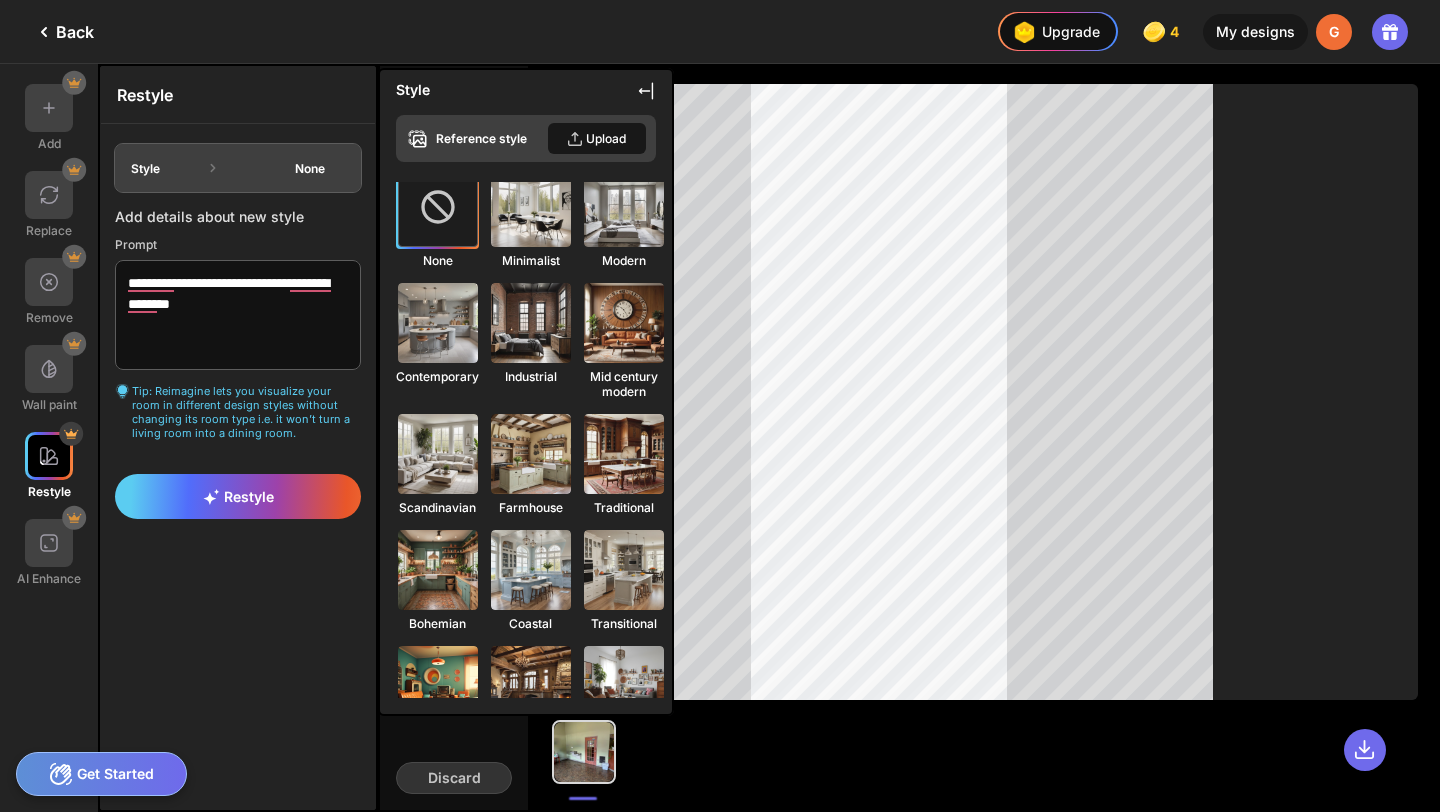 scroll, scrollTop: 0, scrollLeft: 0, axis: both 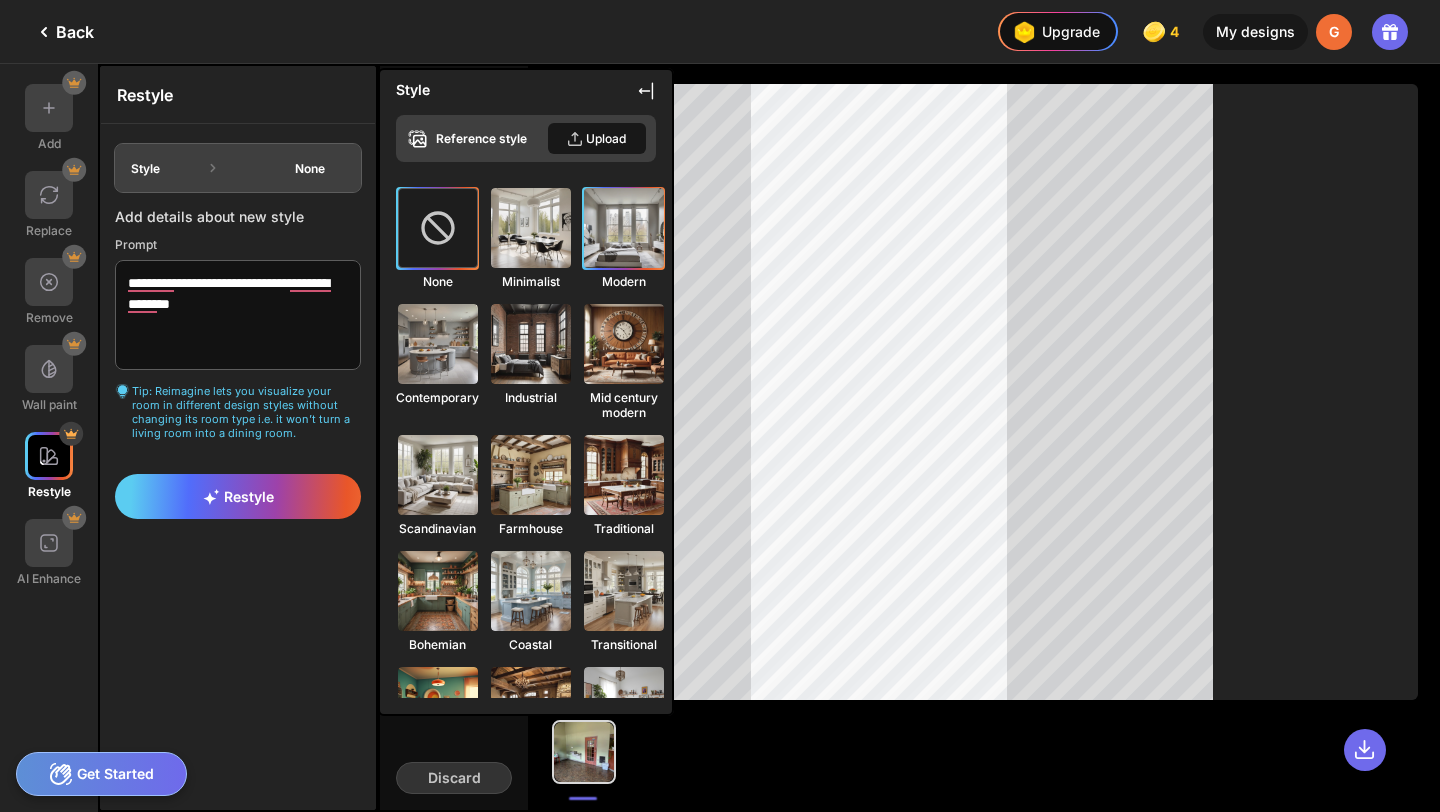 click at bounding box center (624, 228) 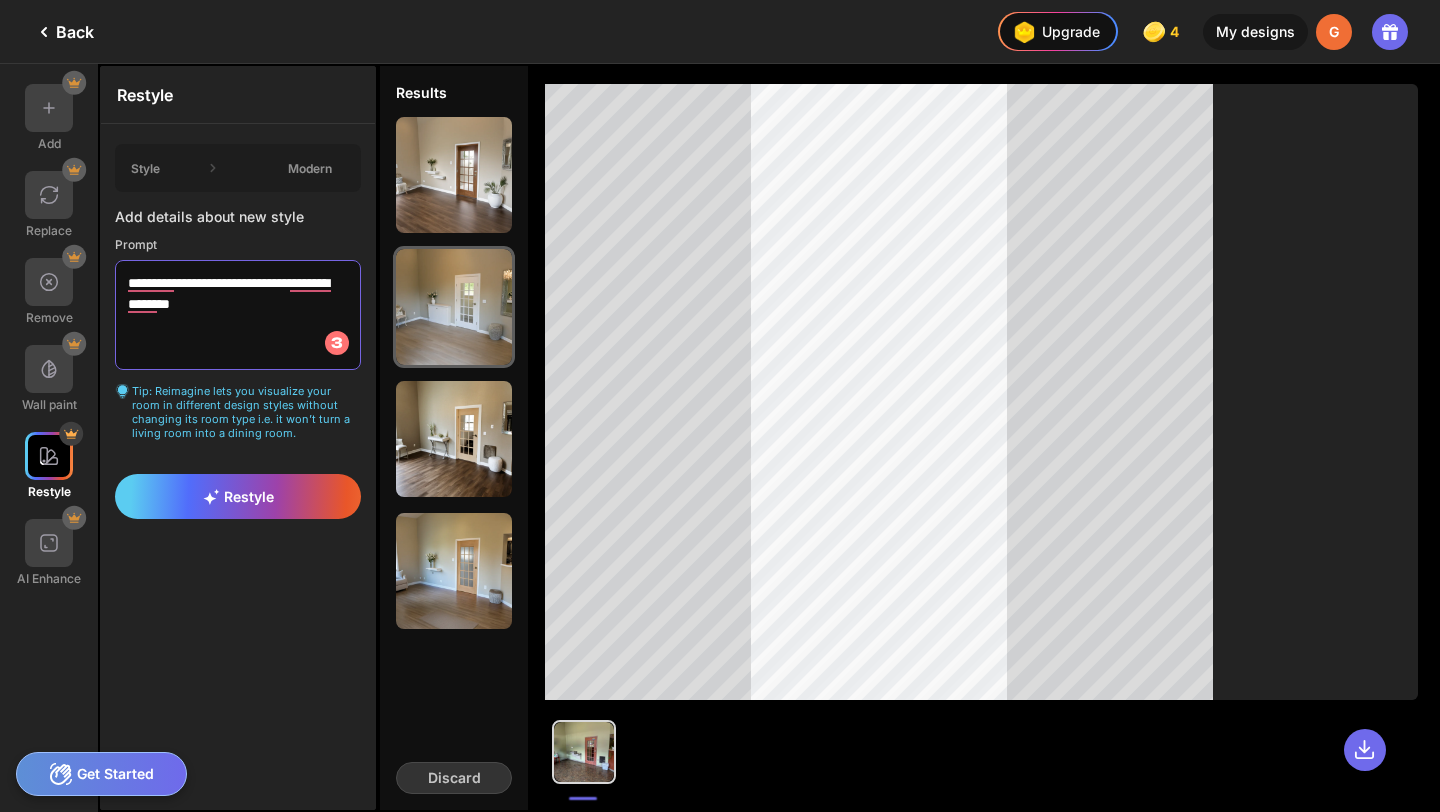 click on "**********" at bounding box center [238, 315] 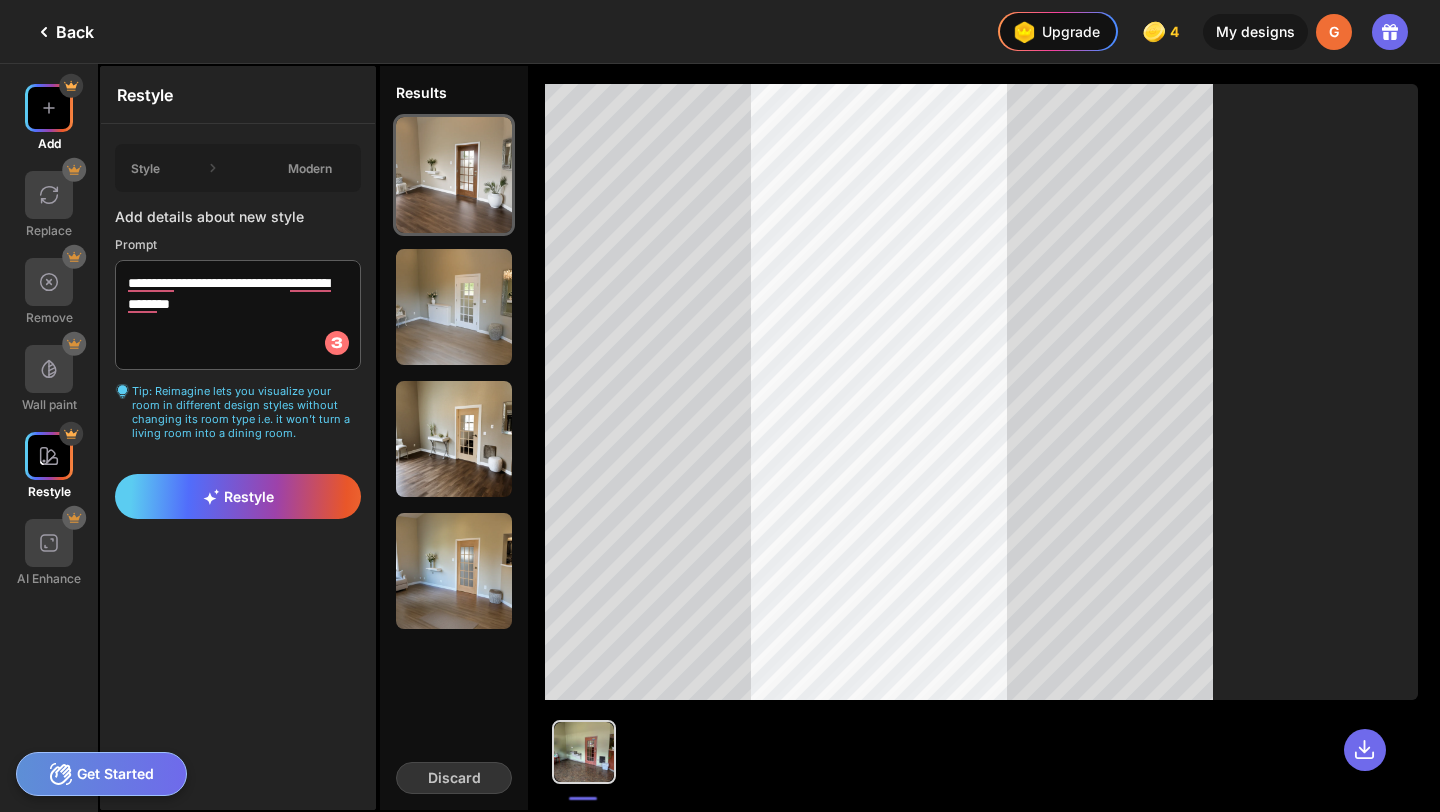 click on "Add" 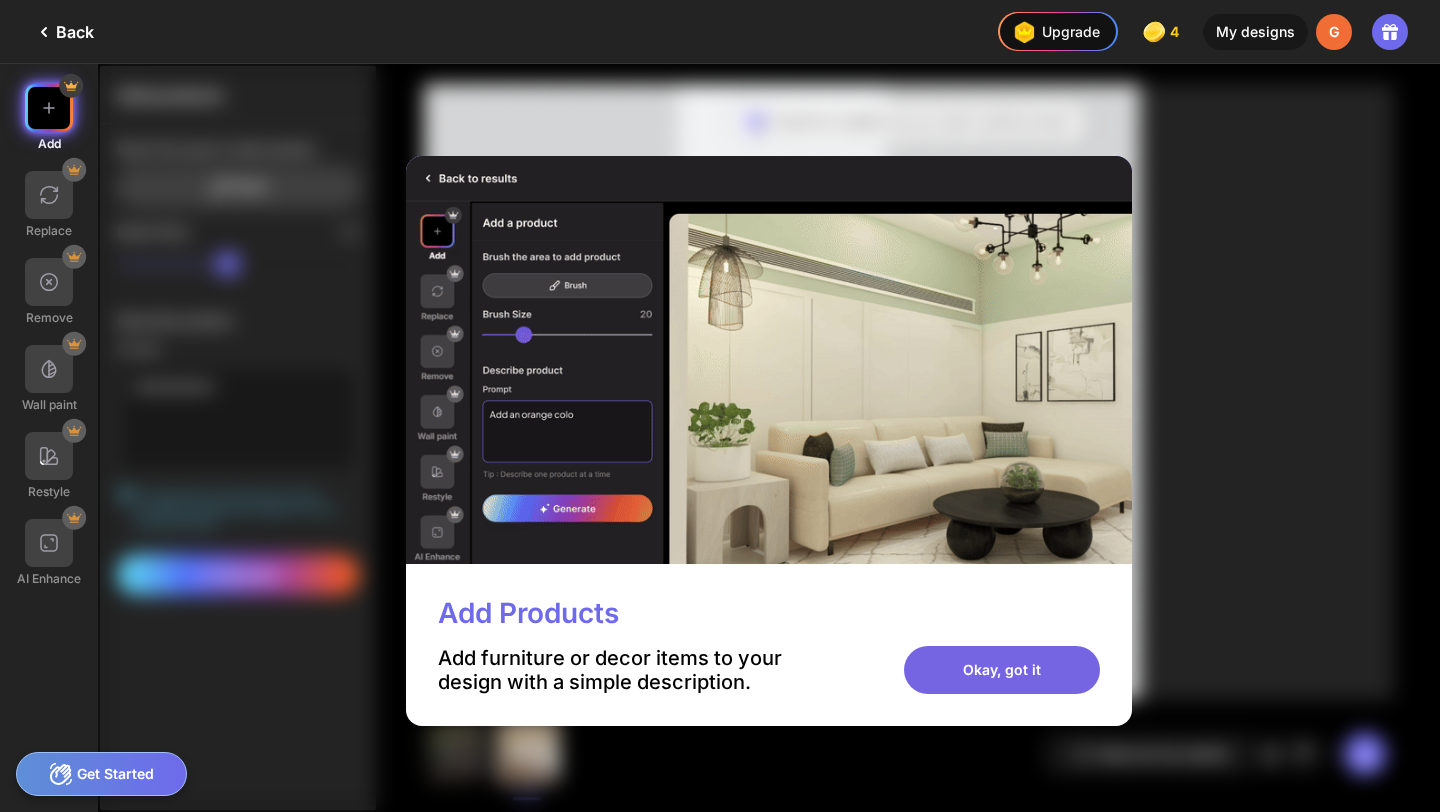 click on "Okay, got it" at bounding box center (1002, 670) 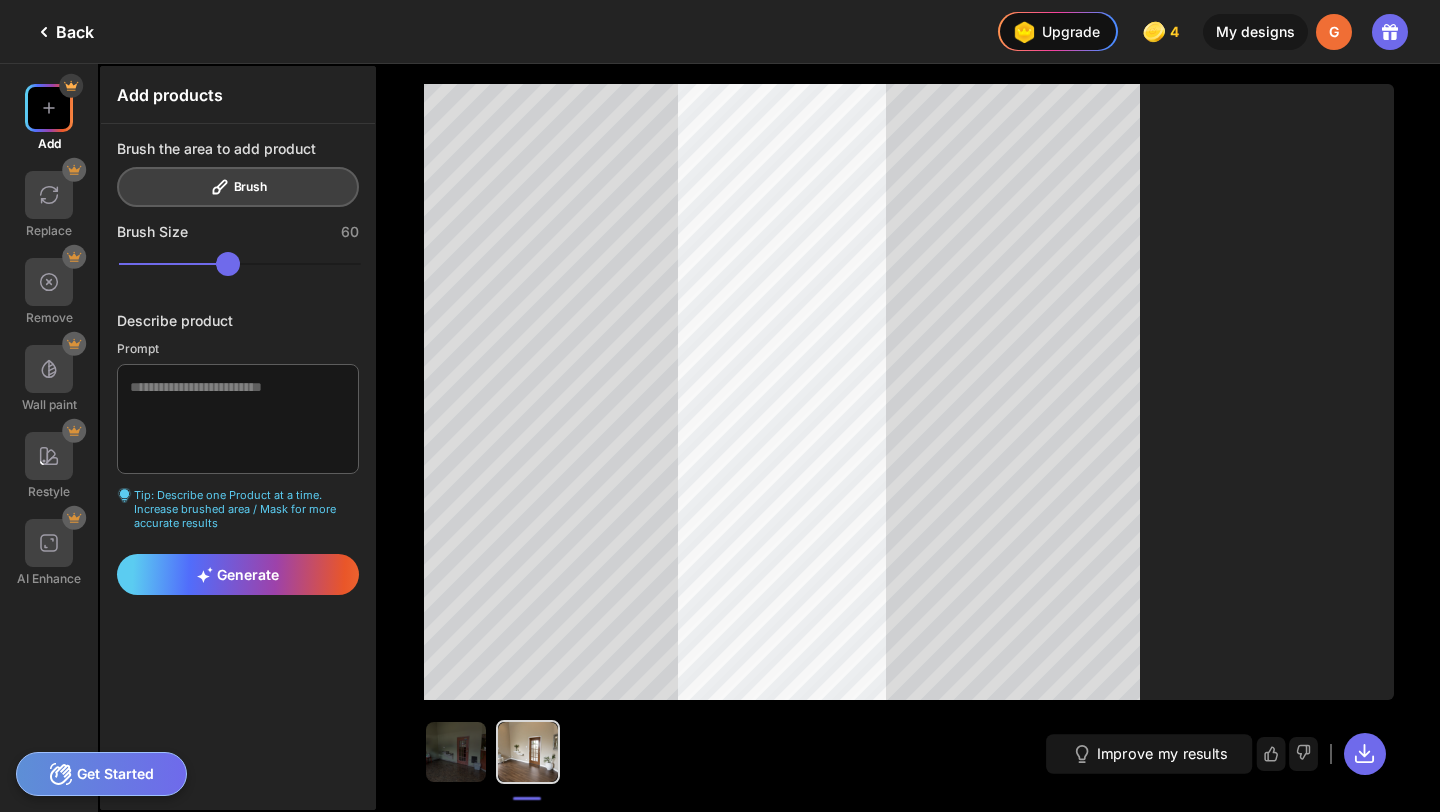click 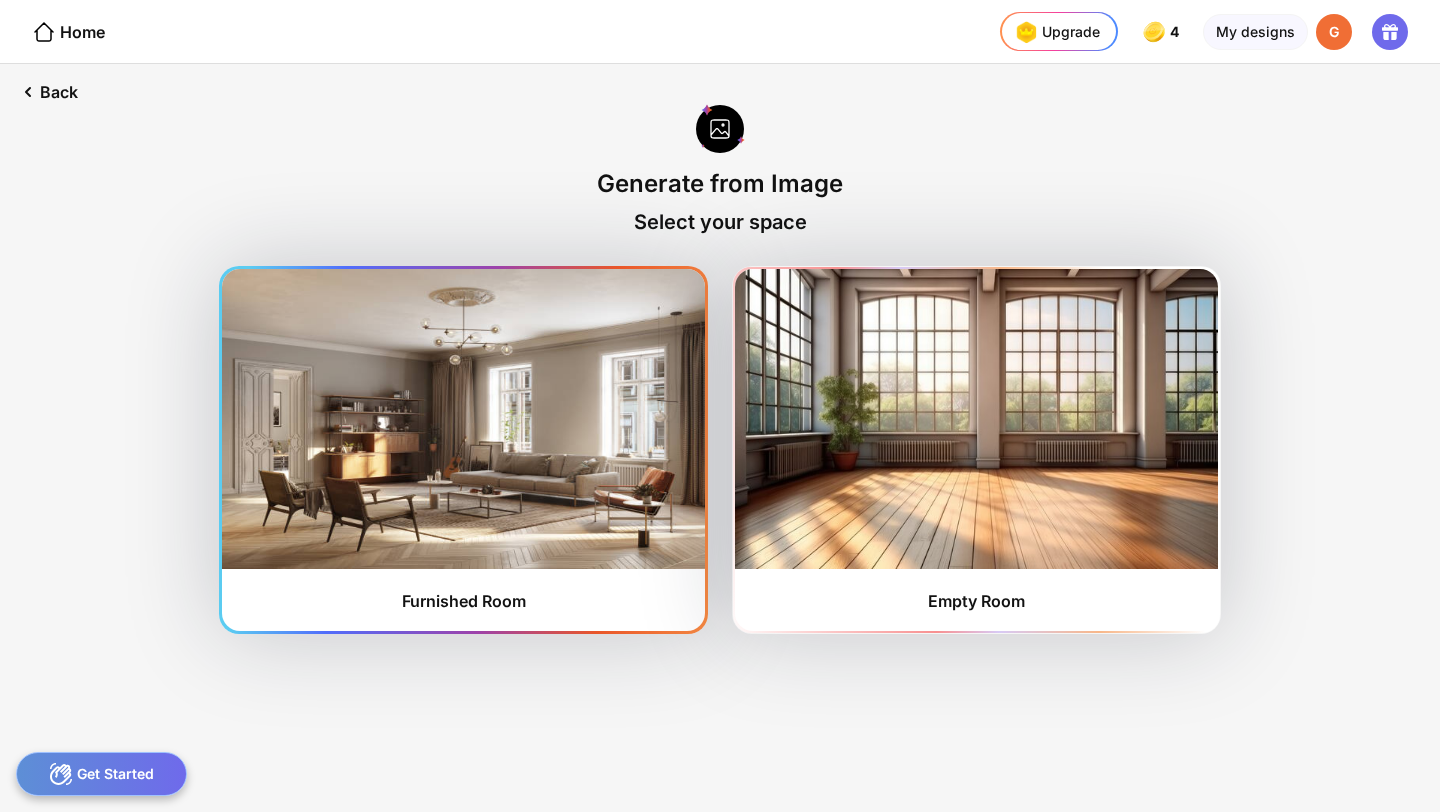 click at bounding box center [463, 419] 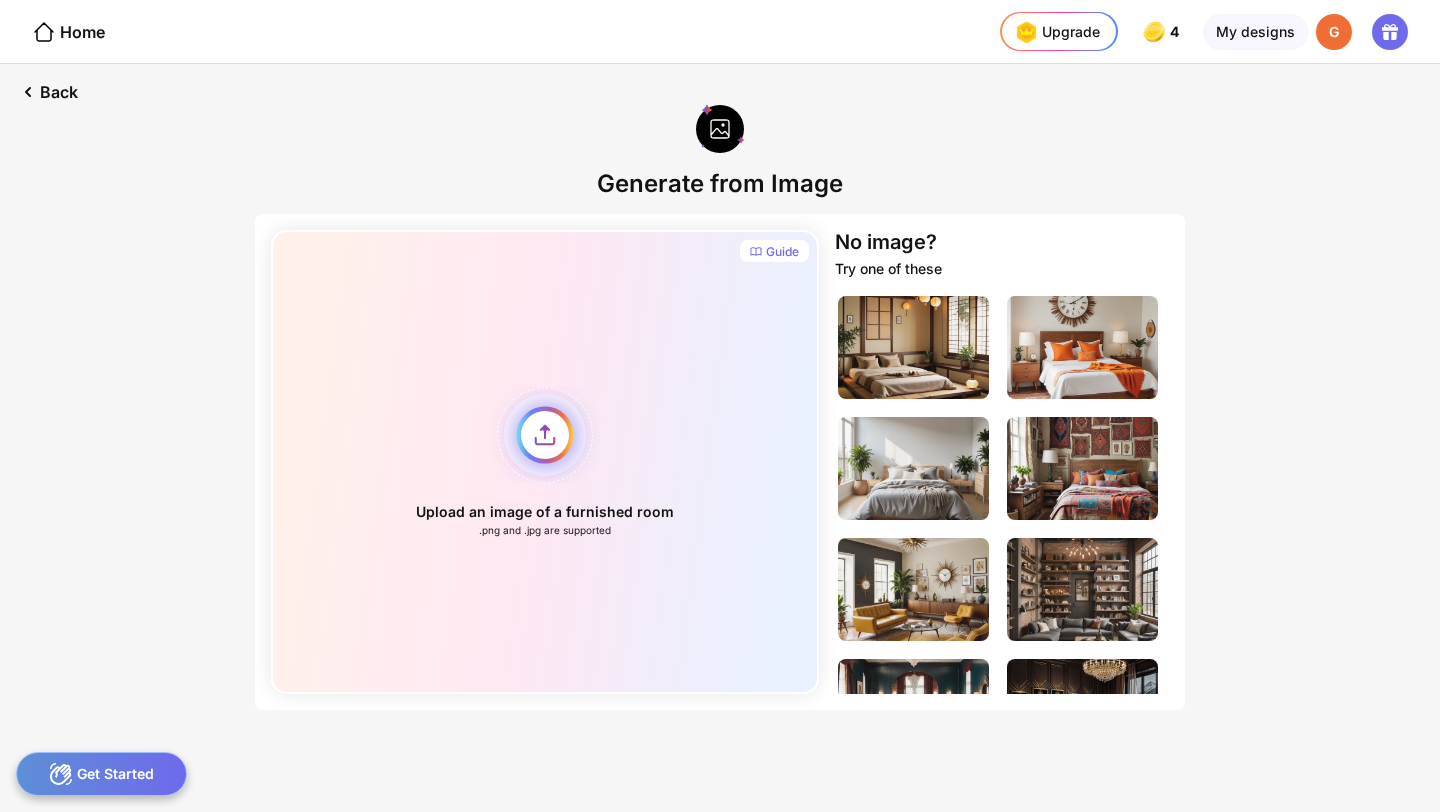 click on "Upload an image of a furnished room .png and .jpg are supported" at bounding box center (545, 462) 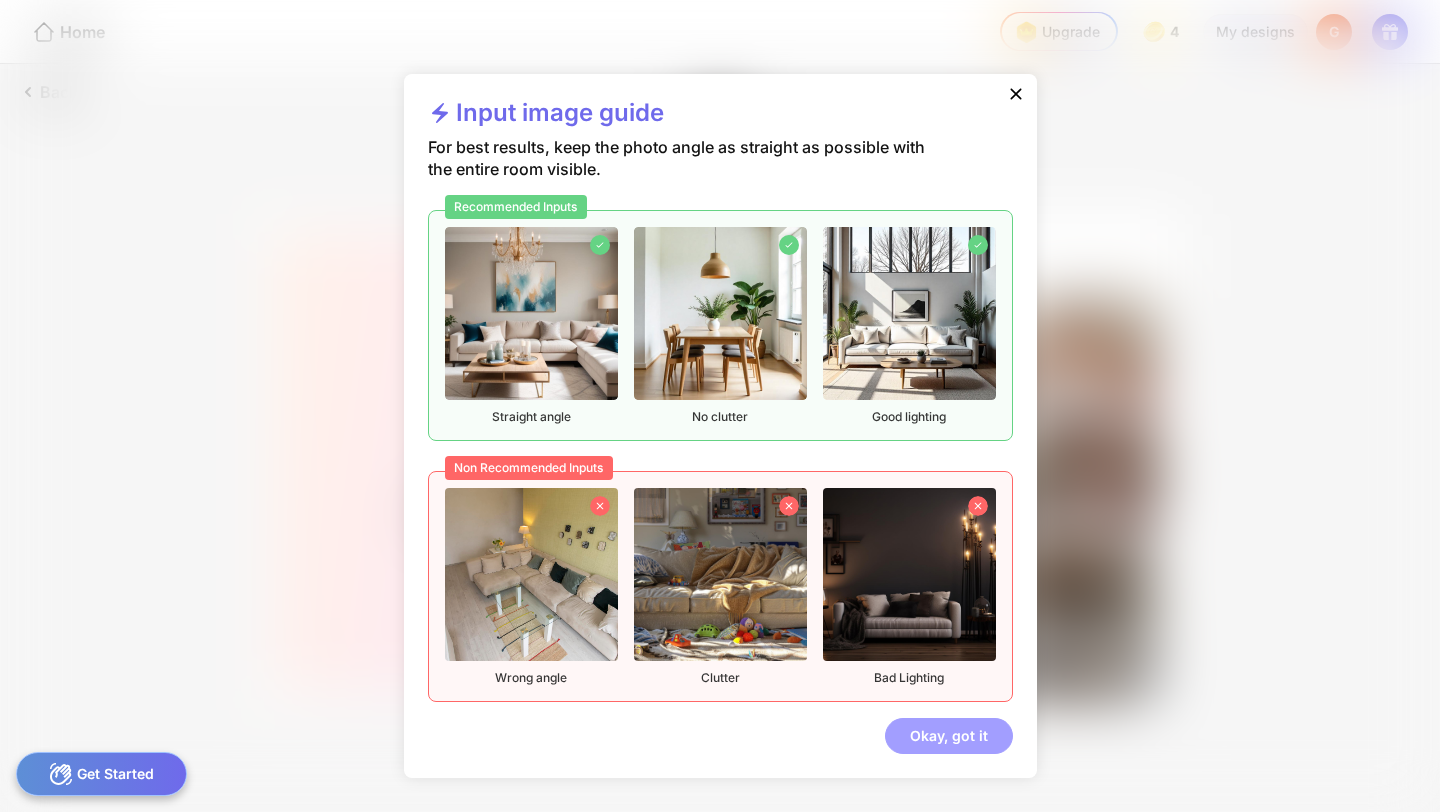 click on "Okay, got it" at bounding box center (949, 736) 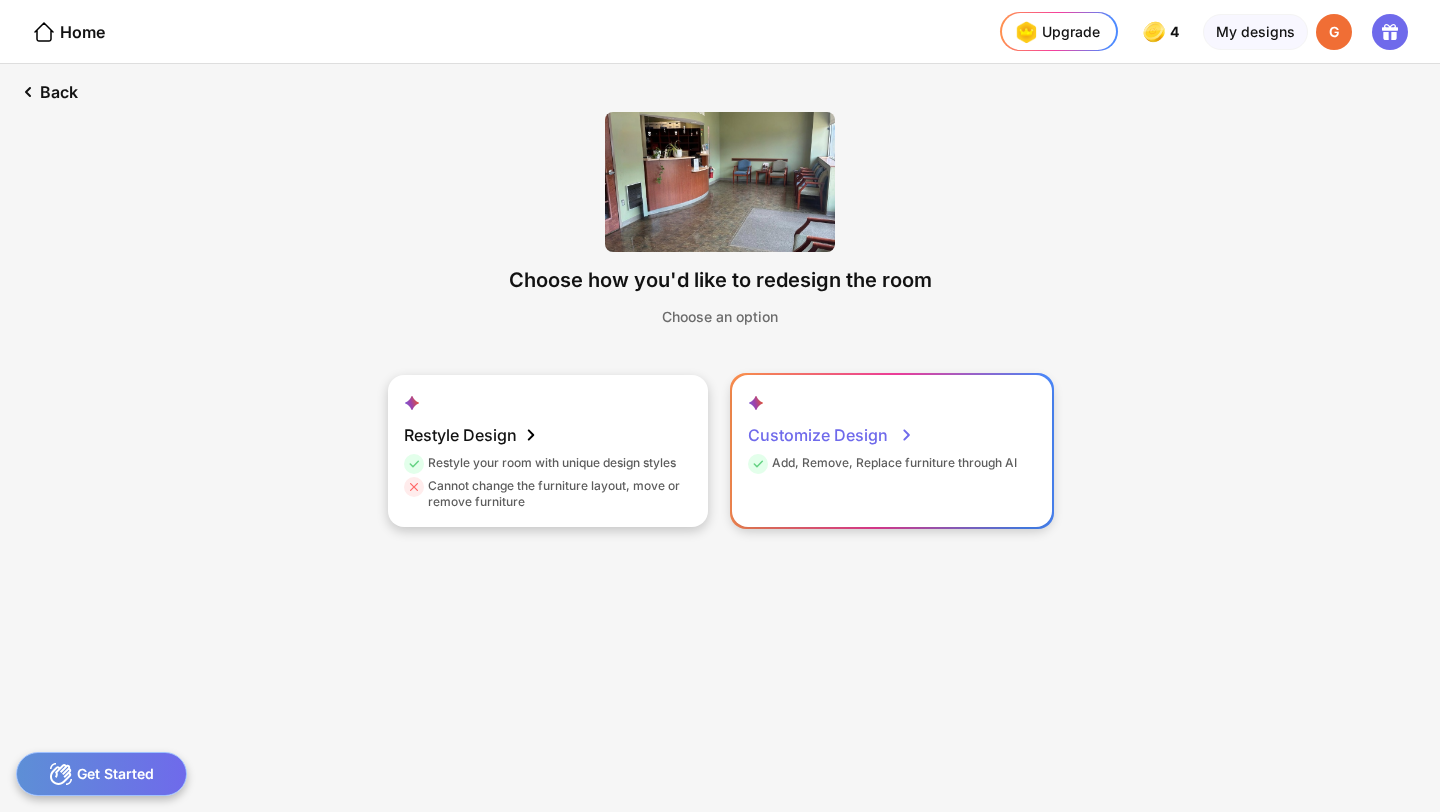 click on "Customize Design" at bounding box center [831, 435] 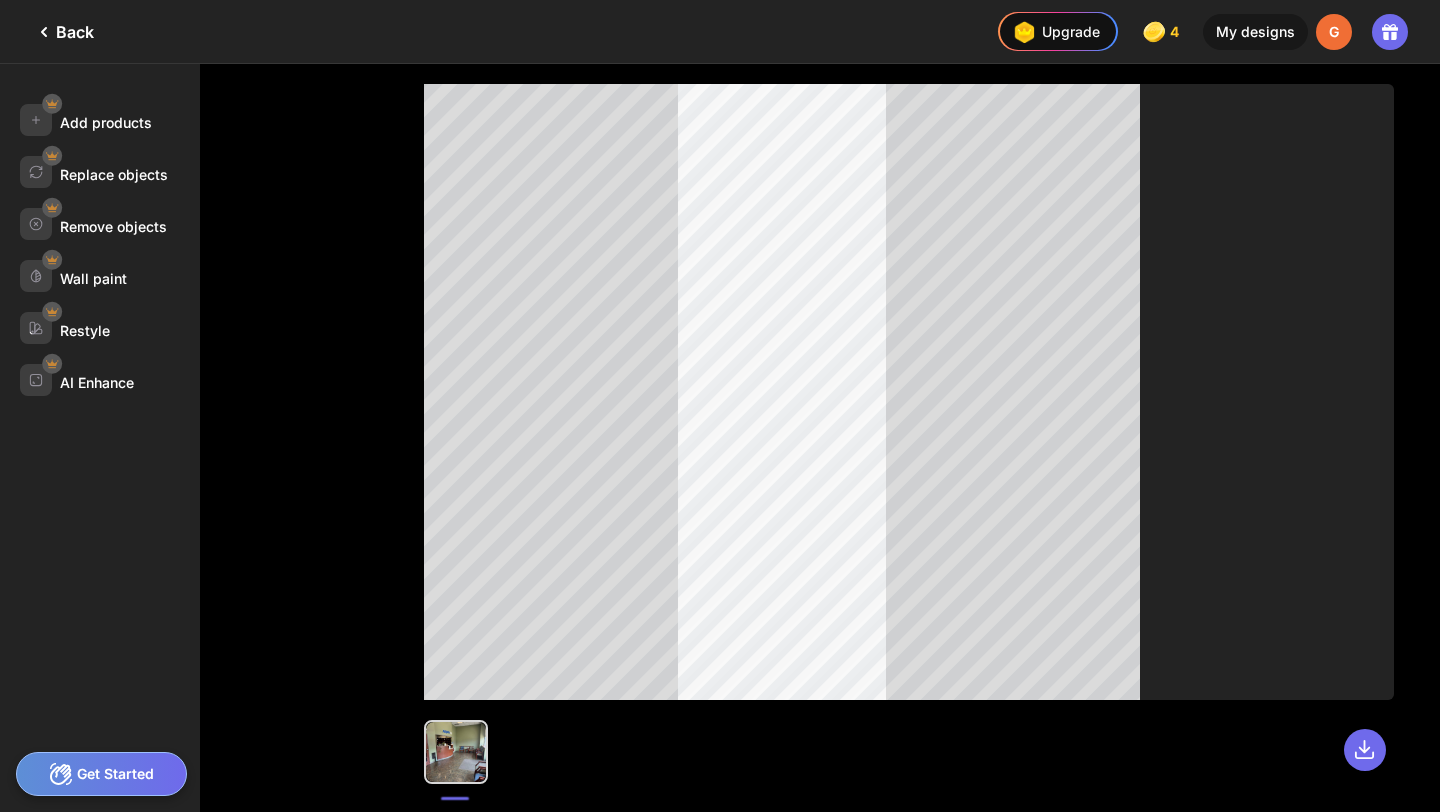 click on "Add products
Replace objects
Remove objects
Wall paint
Restyle
AI Enhance" 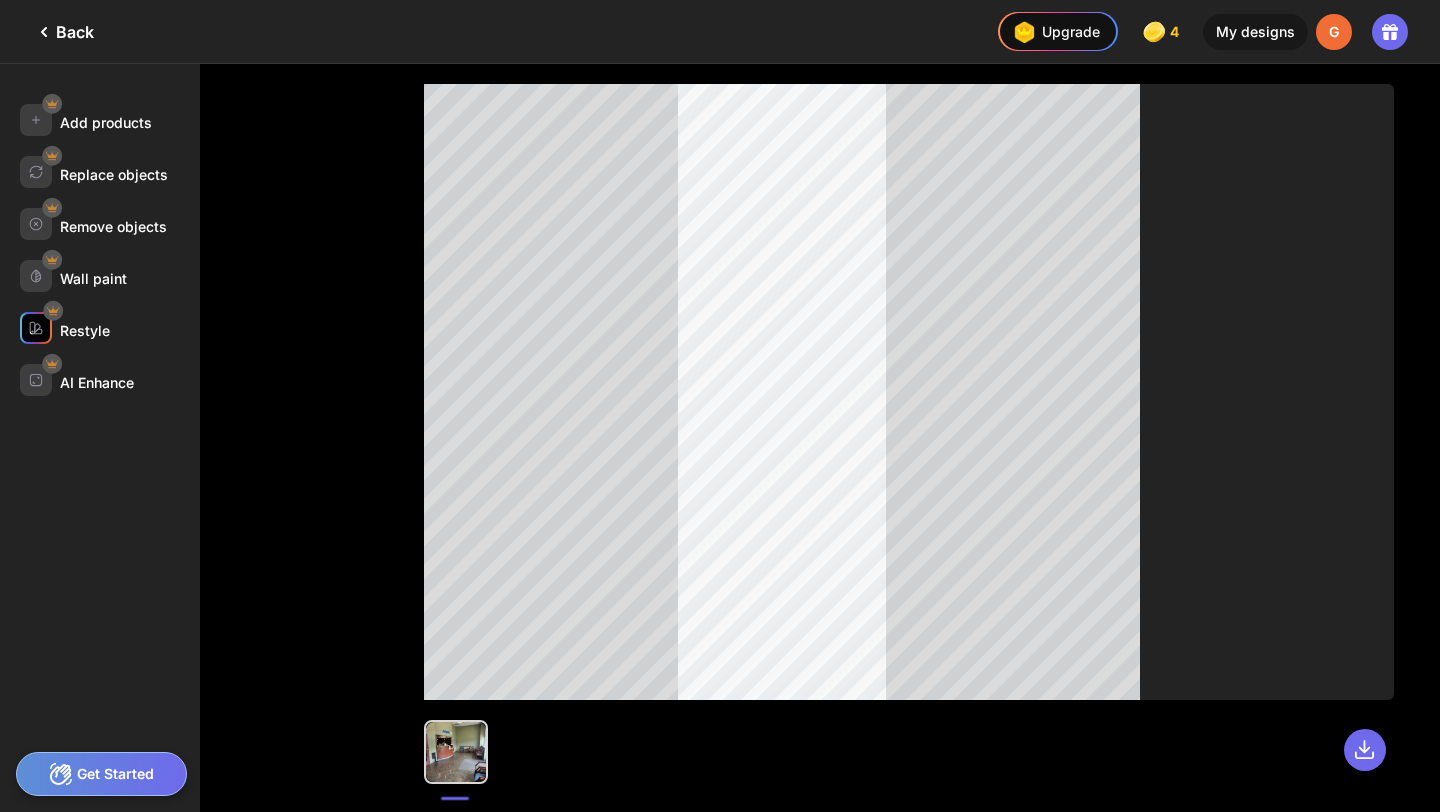 click on "Restyle" at bounding box center [85, 330] 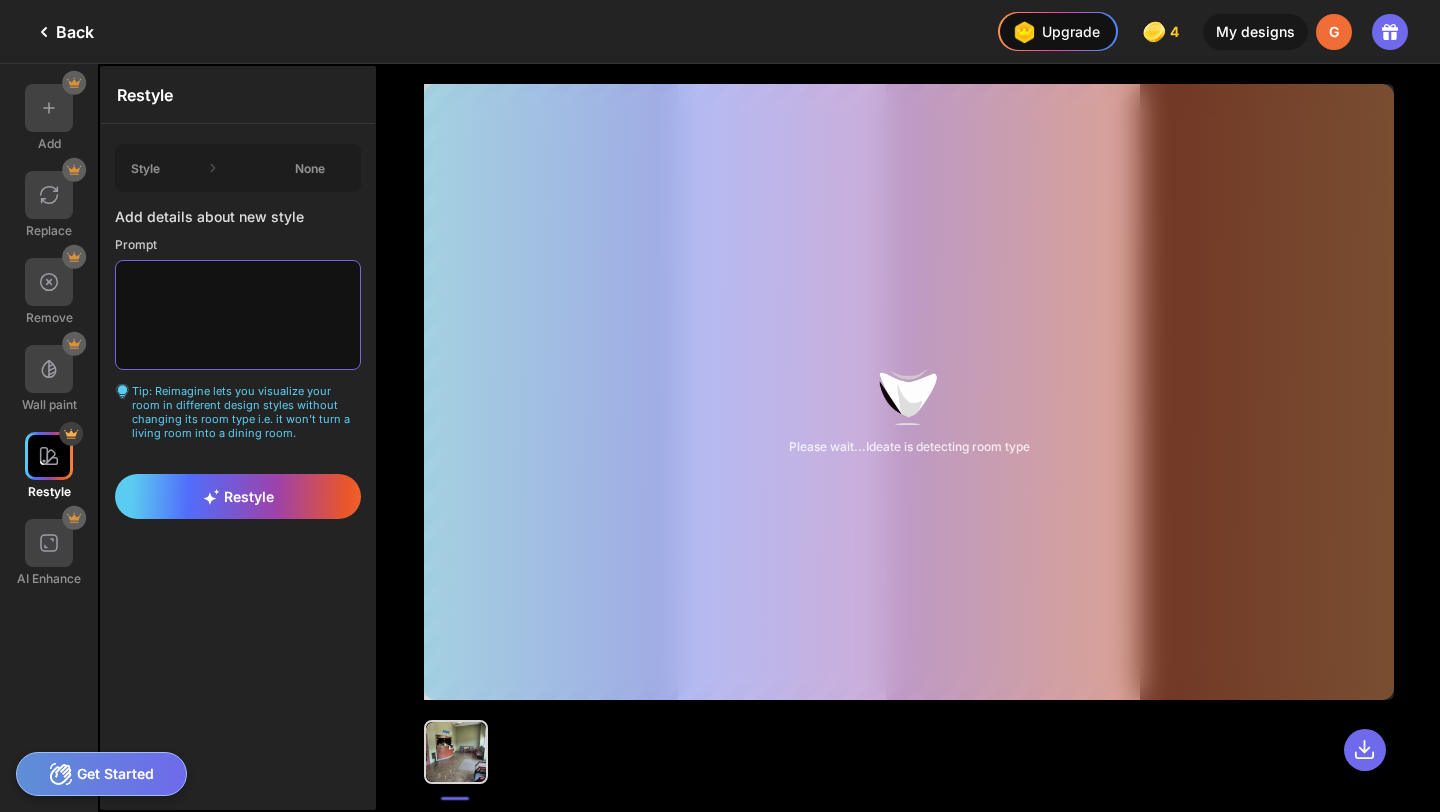 click at bounding box center (238, 315) 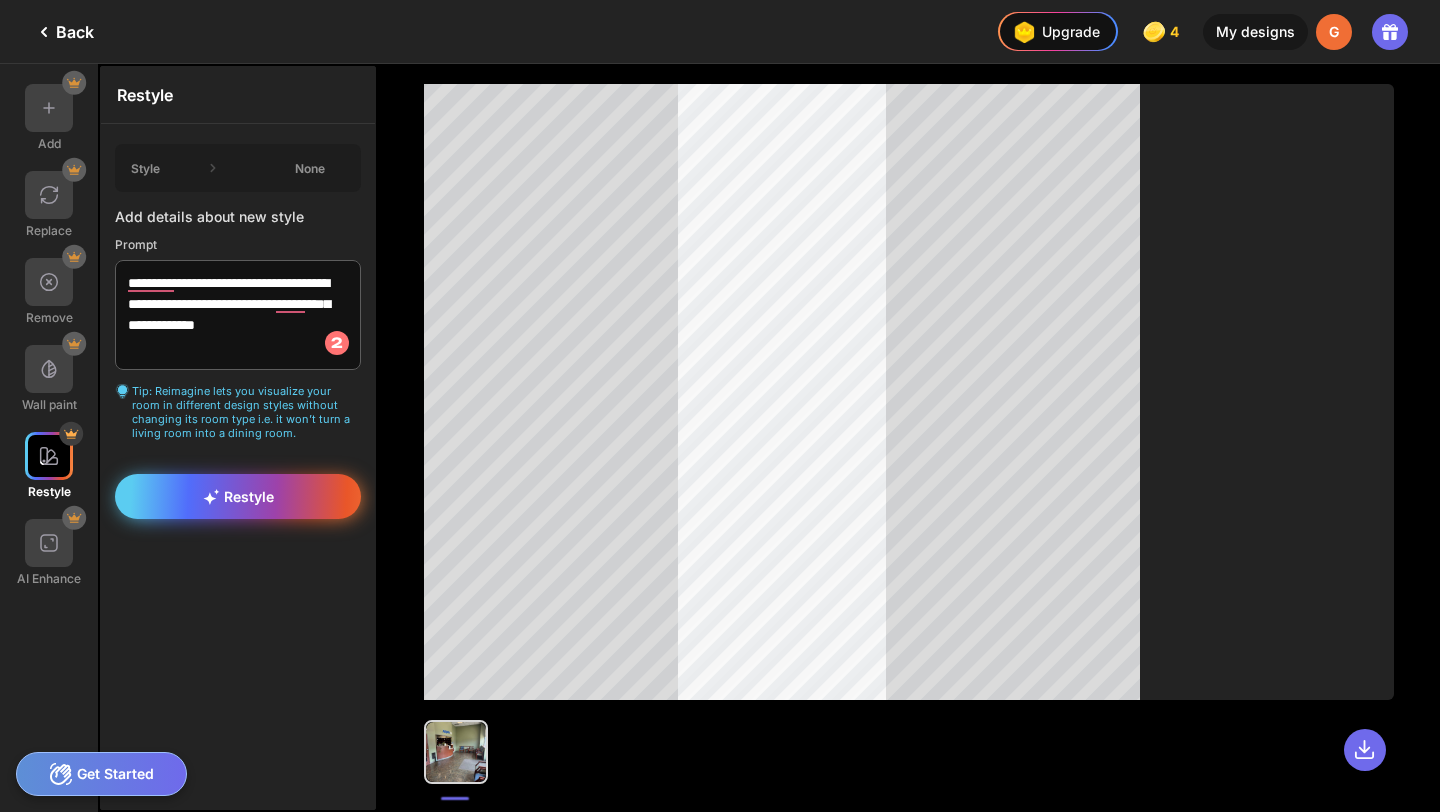 click on "Restyle" at bounding box center [238, 496] 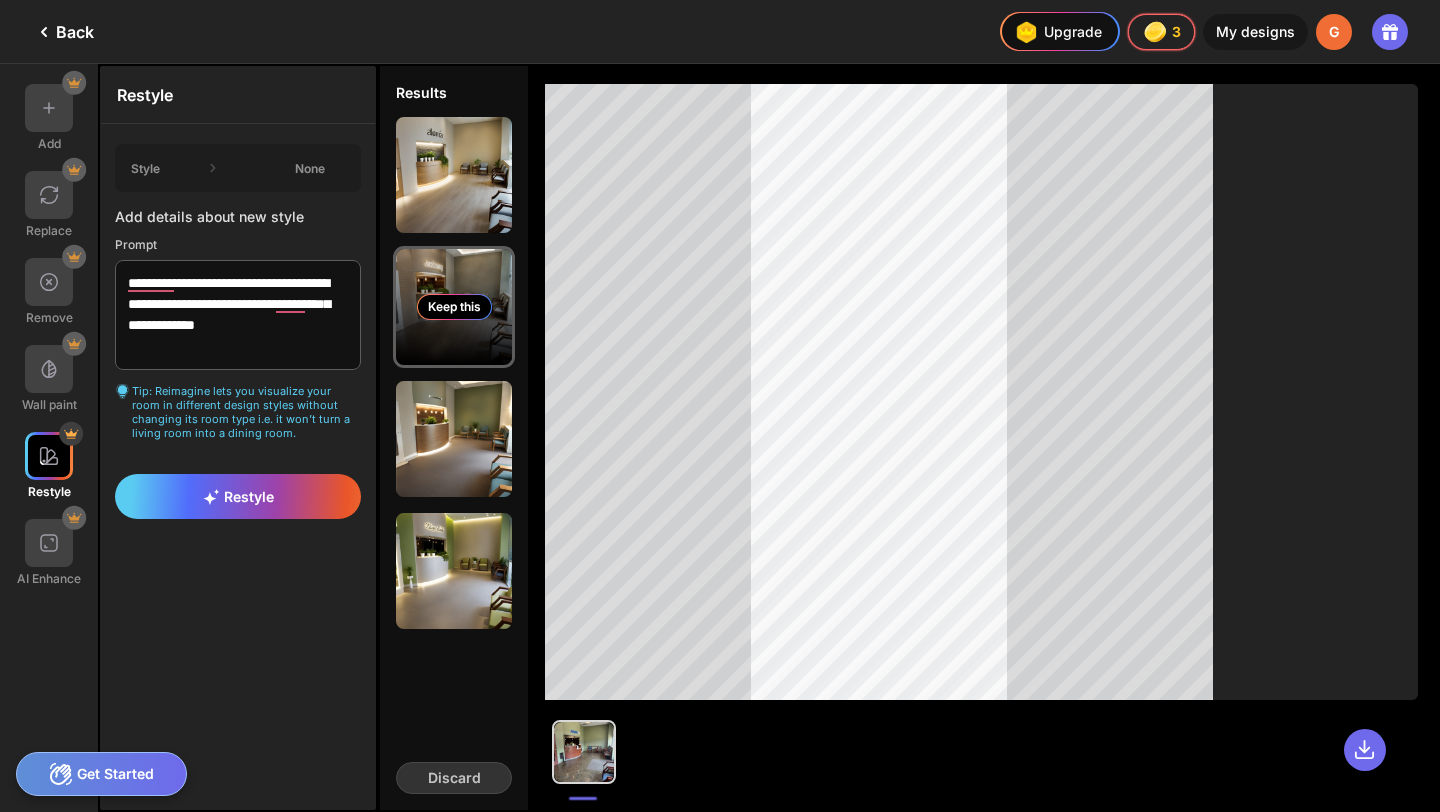 click on "Keep this" at bounding box center (454, 307) 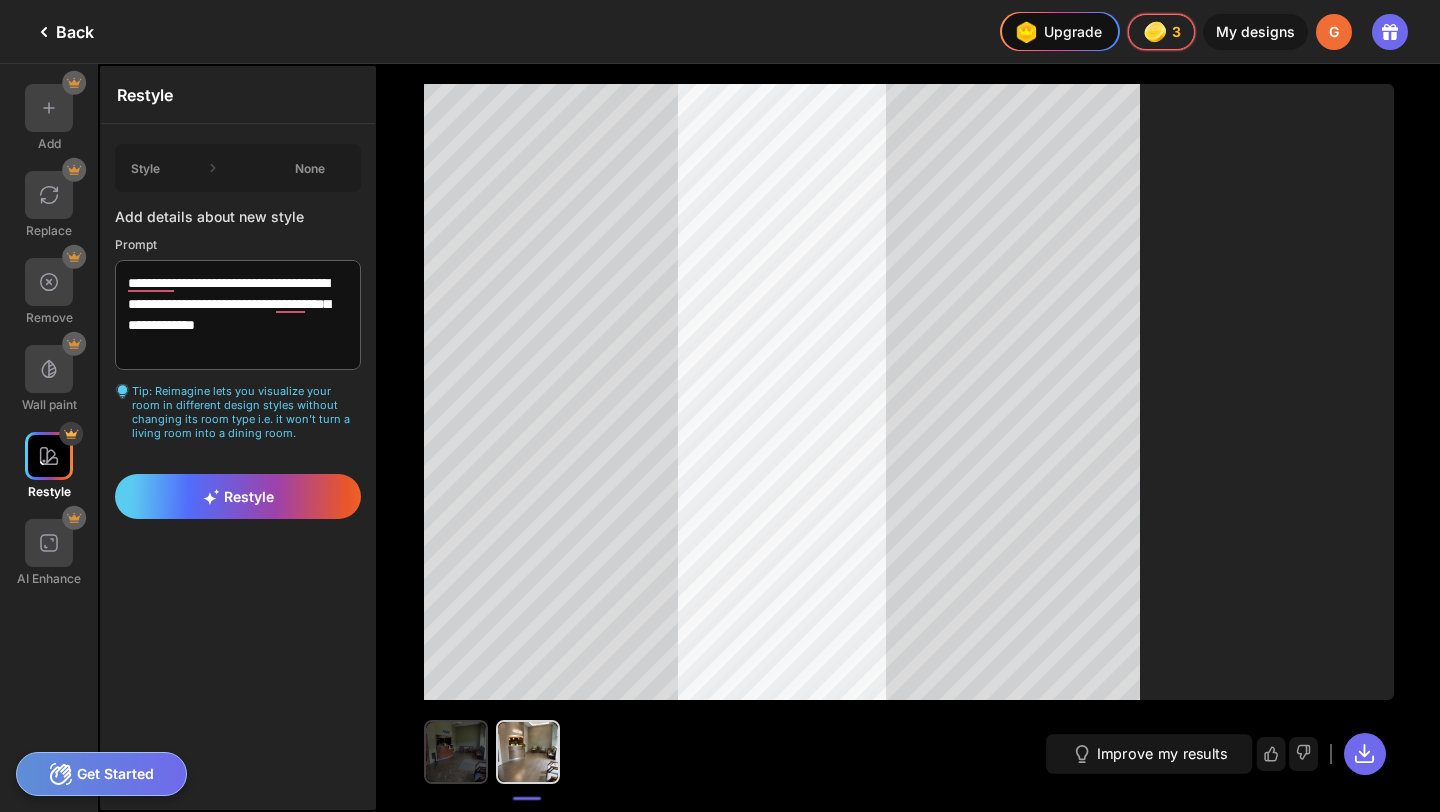 click at bounding box center (456, 752) 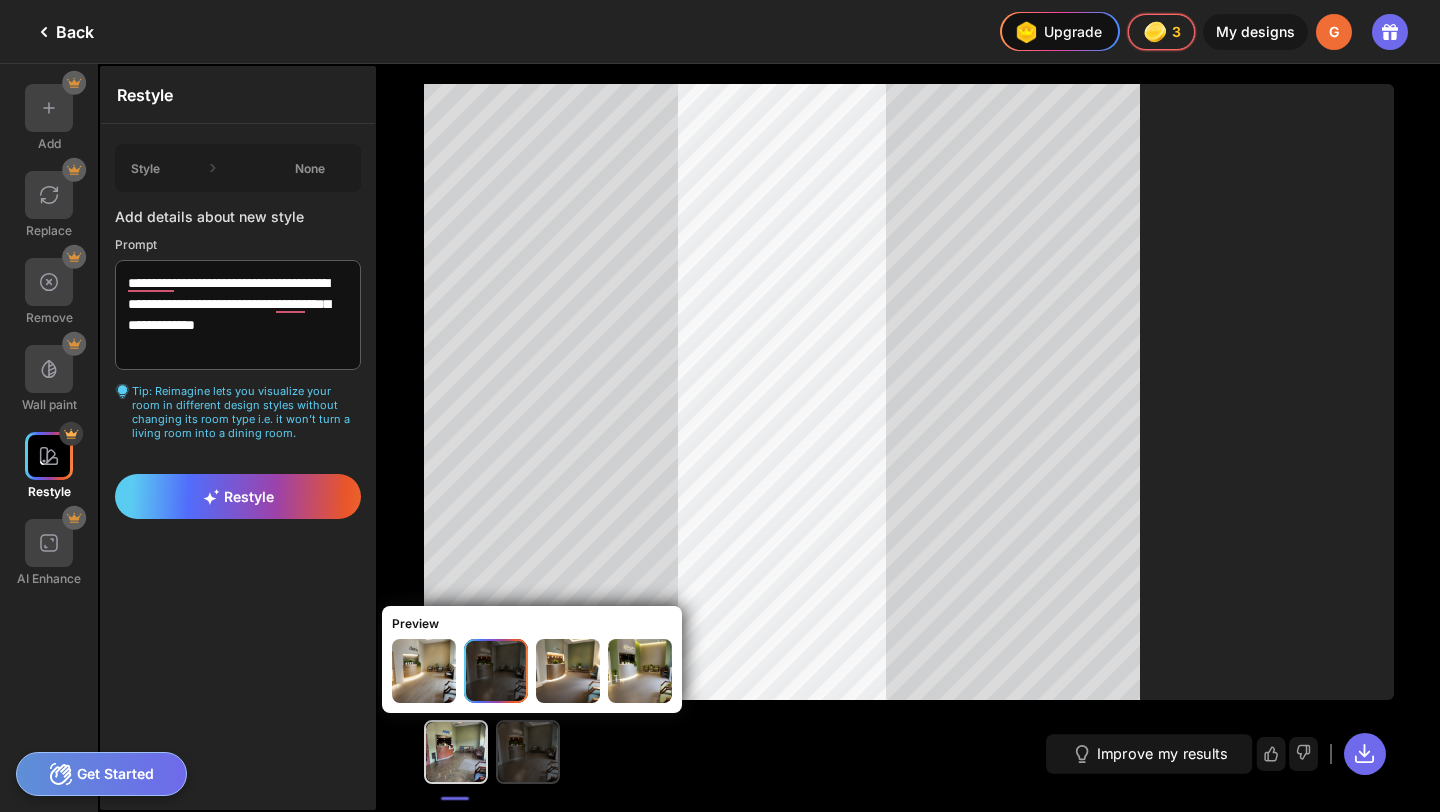 click at bounding box center (528, 752) 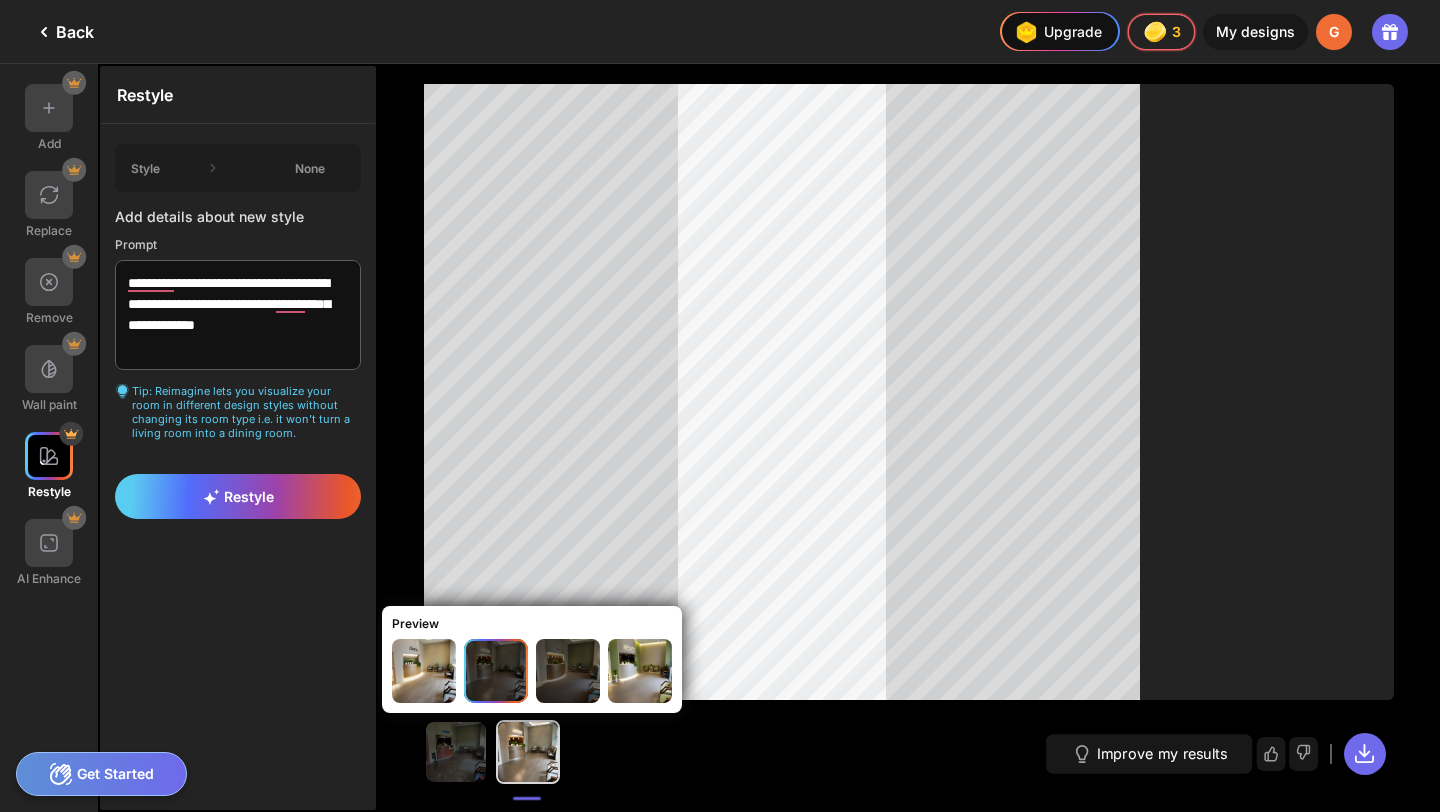 click at bounding box center [568, 671] 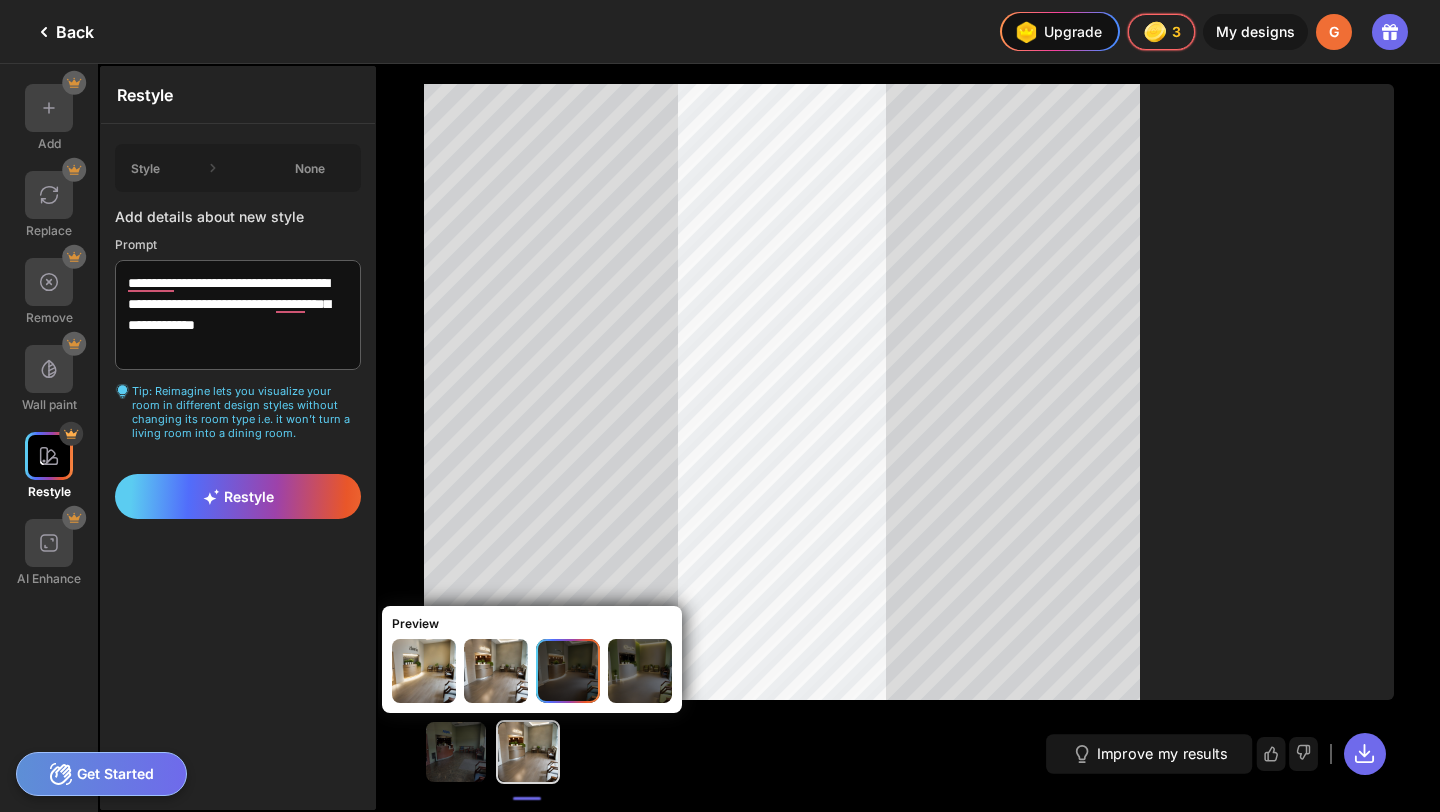 click at bounding box center [640, 671] 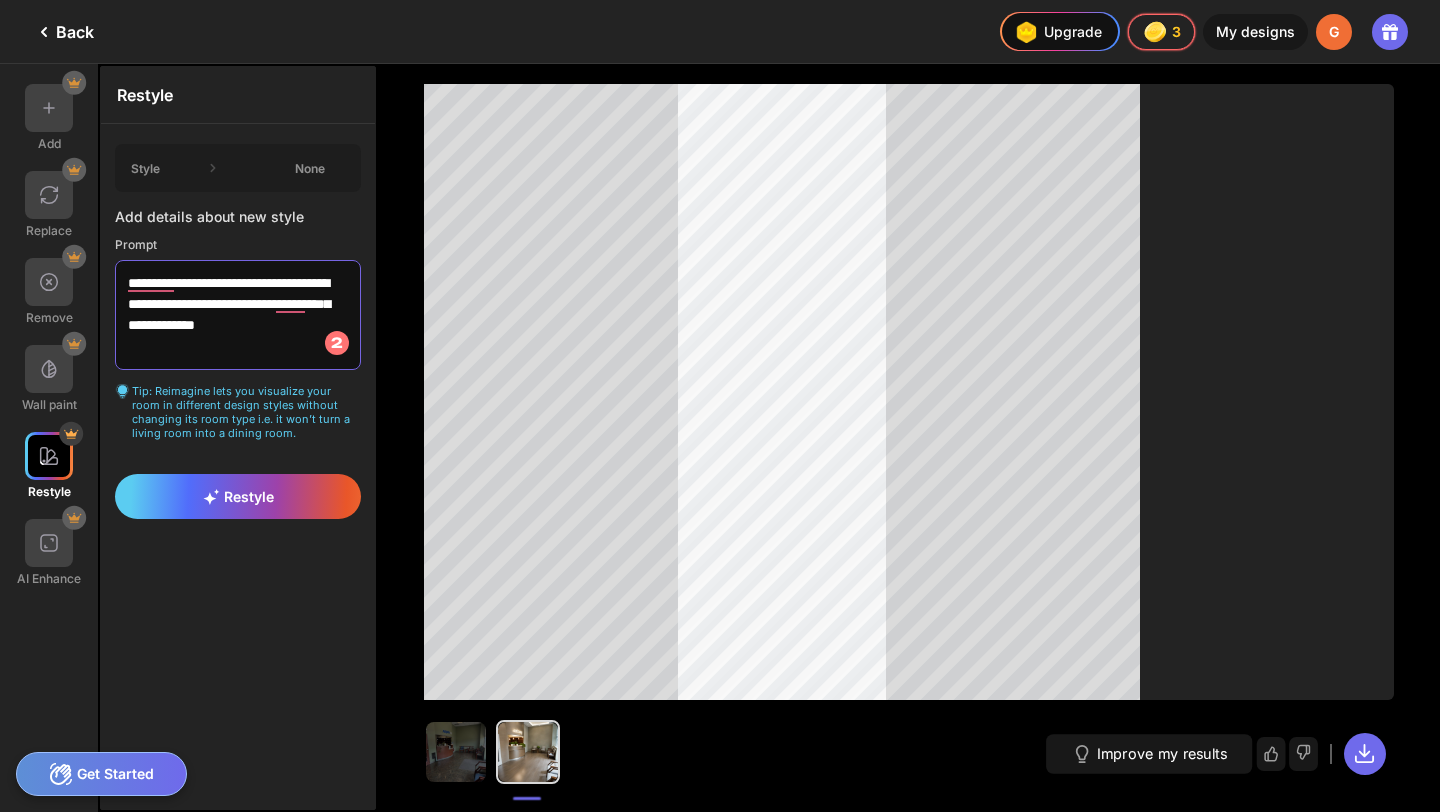click on "**********" at bounding box center [238, 315] 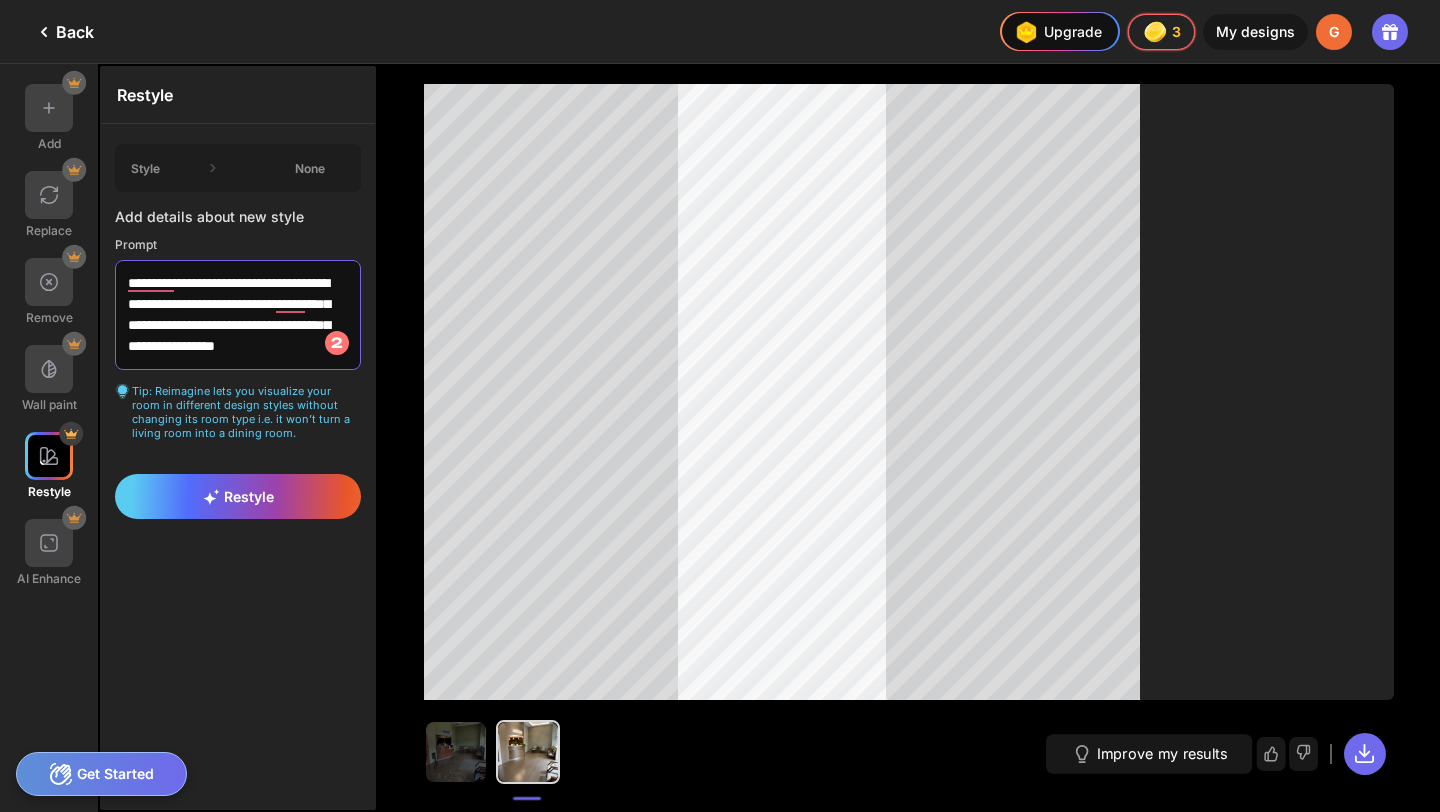 scroll, scrollTop: 7, scrollLeft: 0, axis: vertical 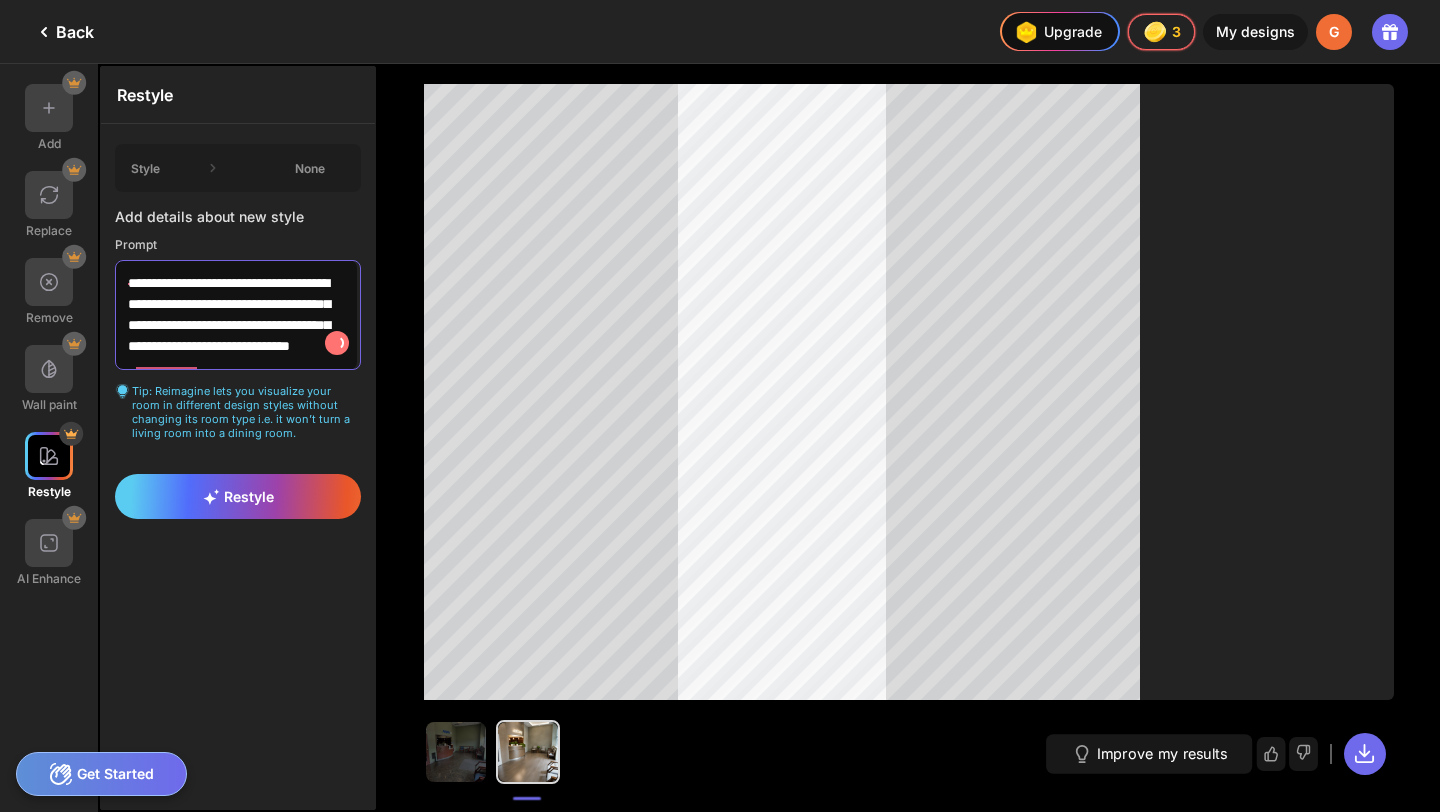click on "**********" at bounding box center (238, 315) 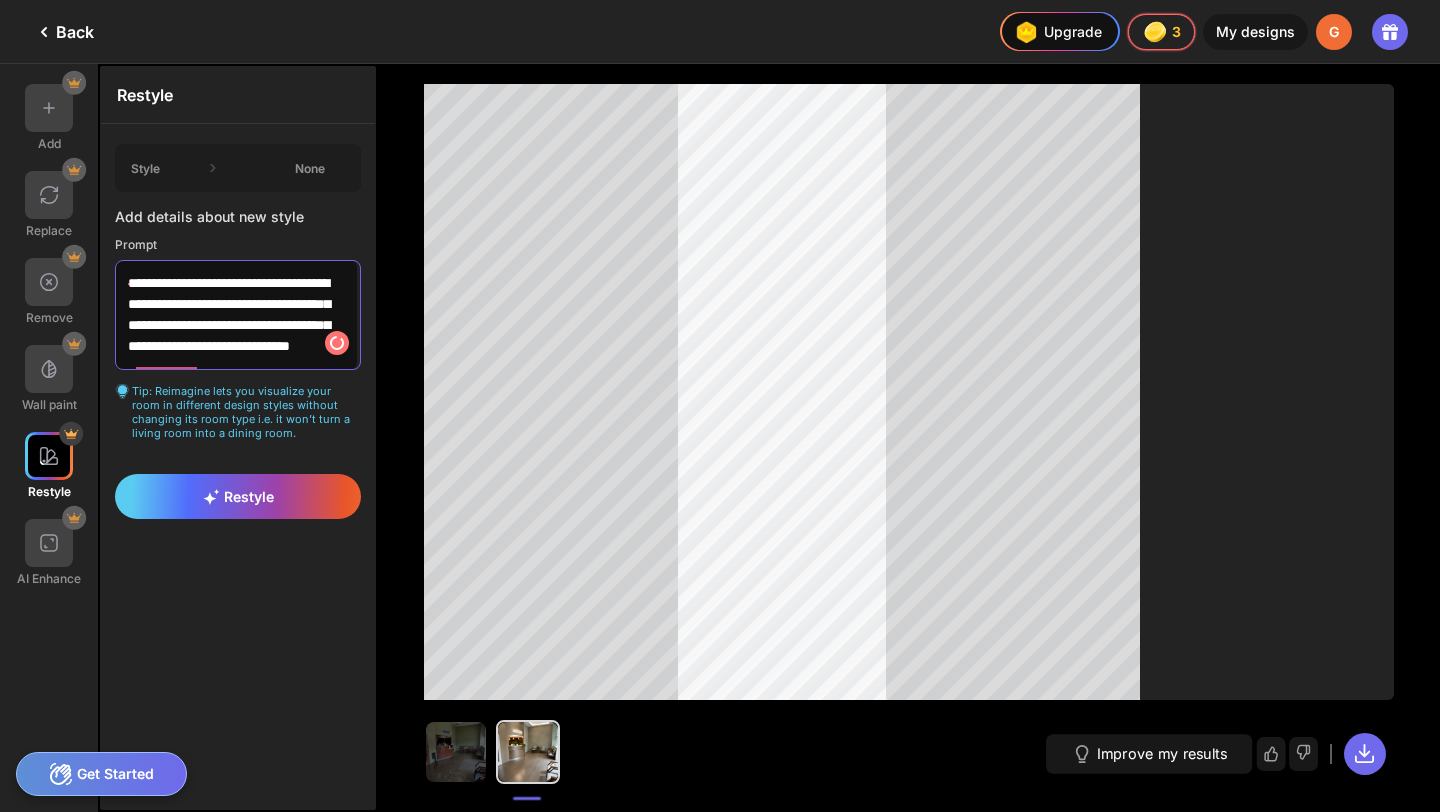 click on "**********" at bounding box center (238, 315) 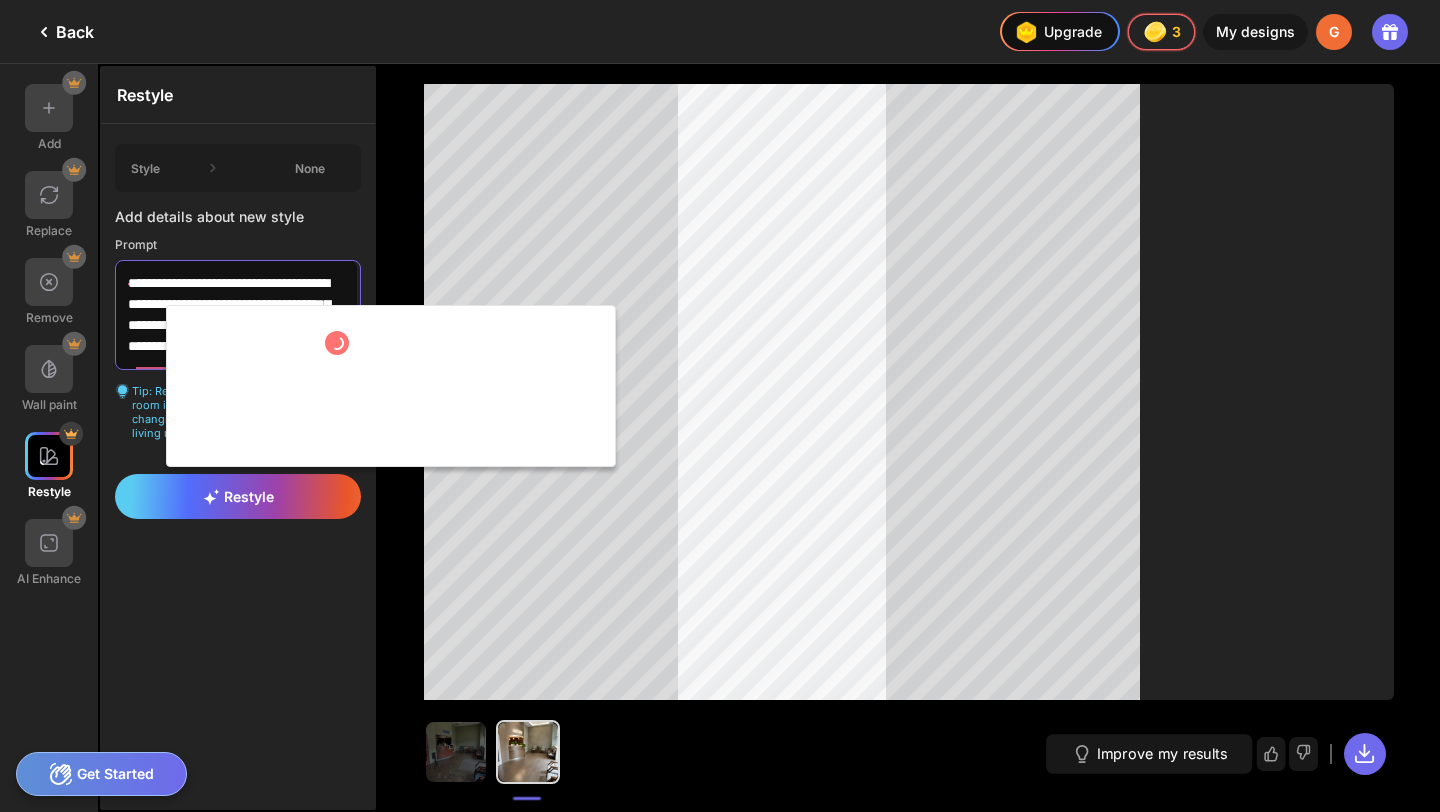 click on "**********" at bounding box center [238, 315] 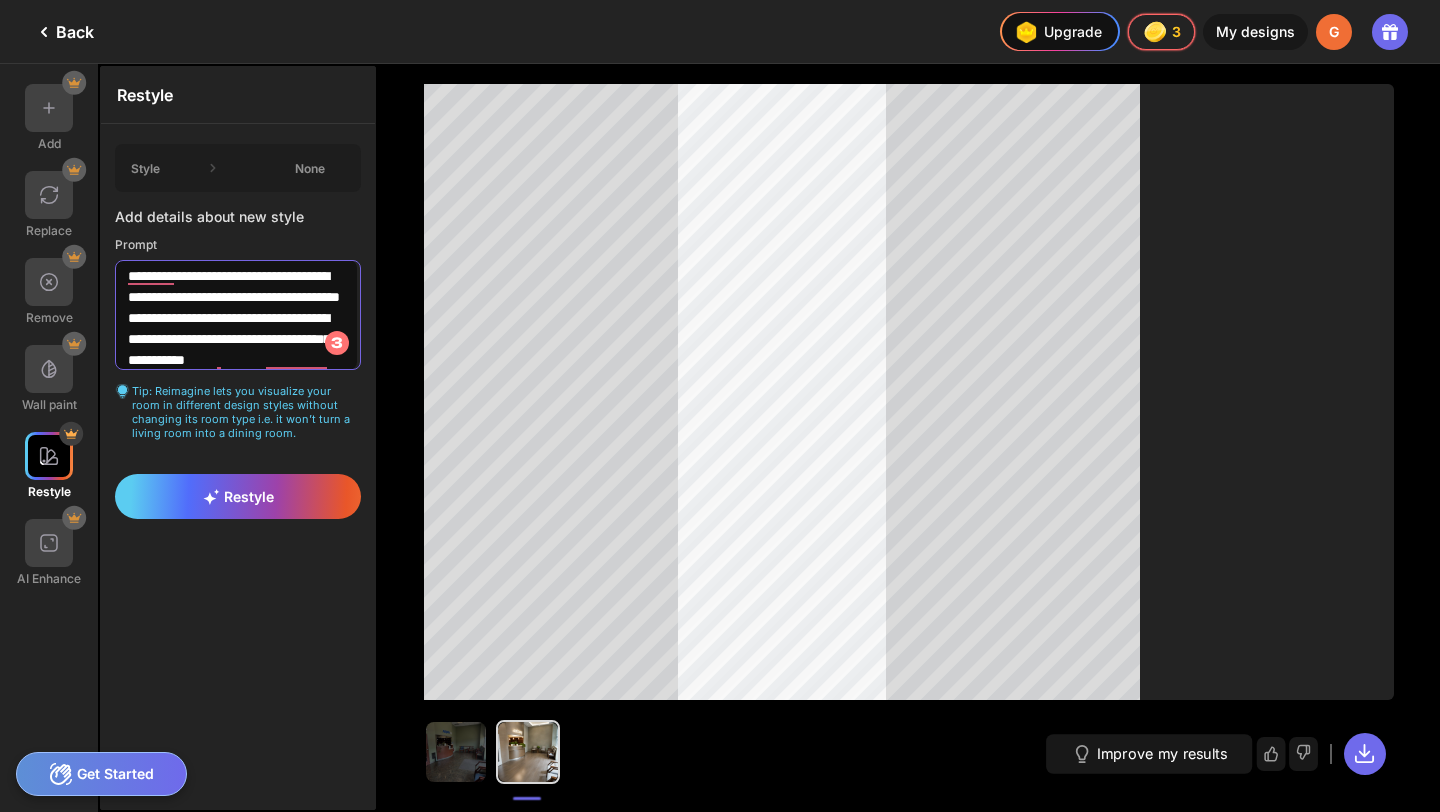 scroll, scrollTop: 42, scrollLeft: 0, axis: vertical 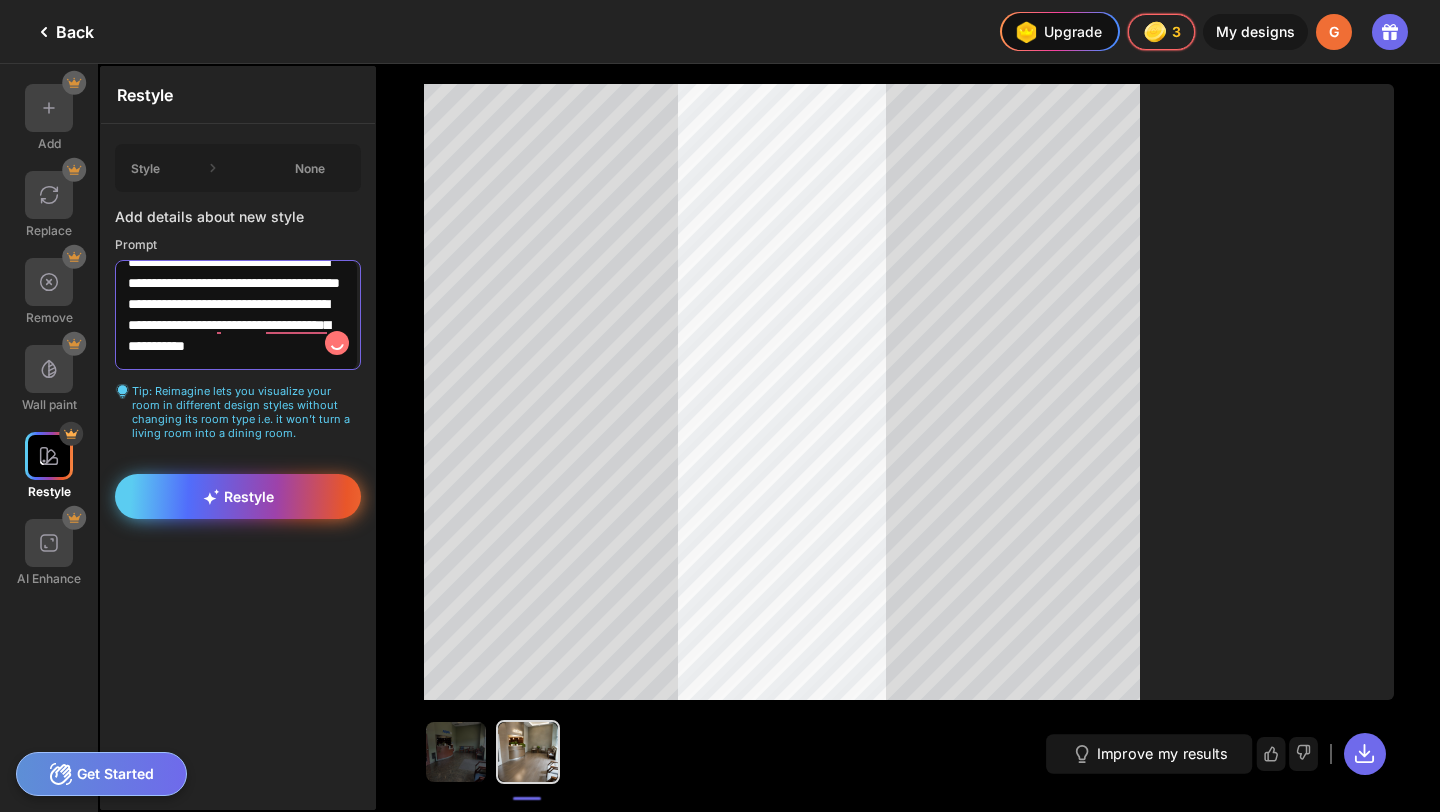 type on "**********" 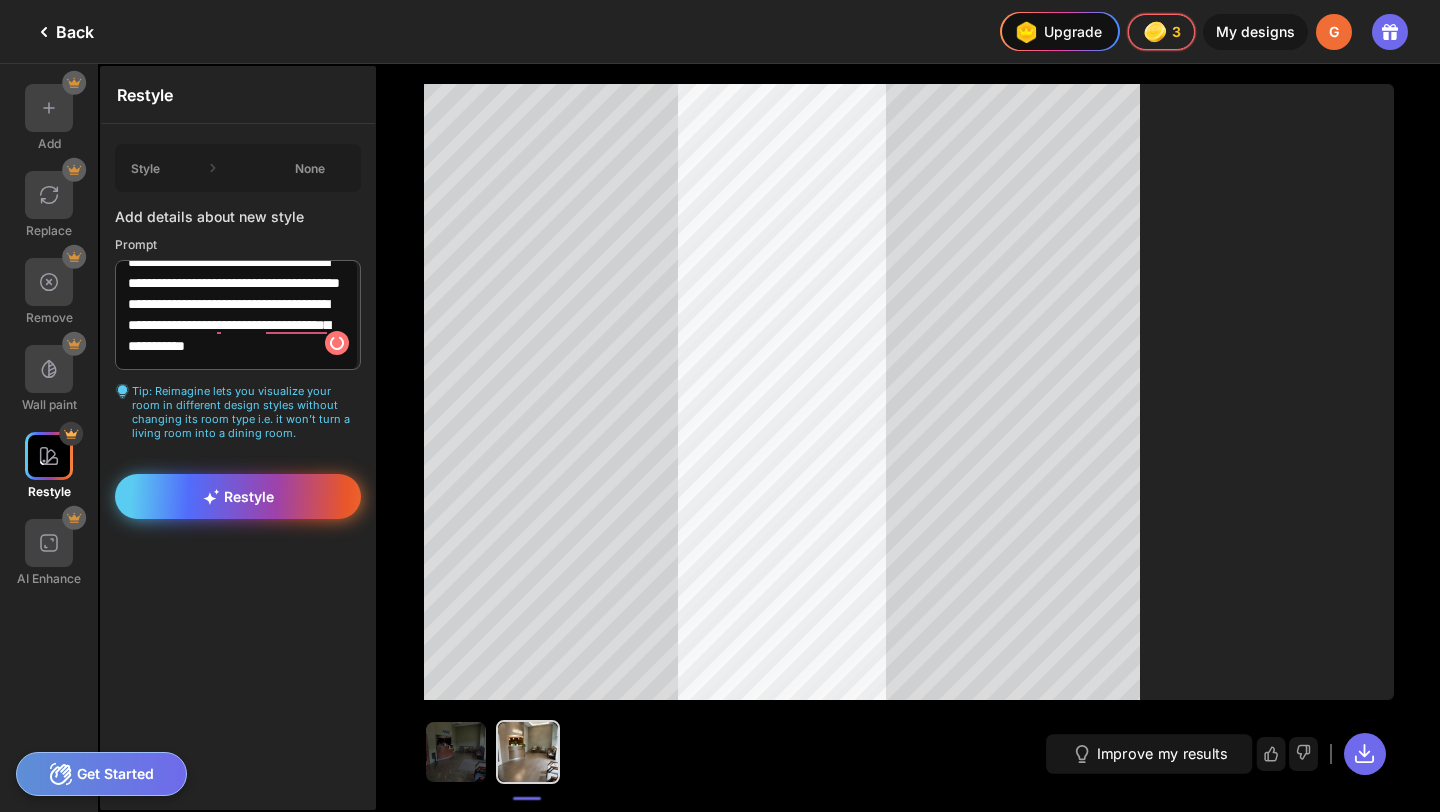 click on "Restyle" at bounding box center (238, 496) 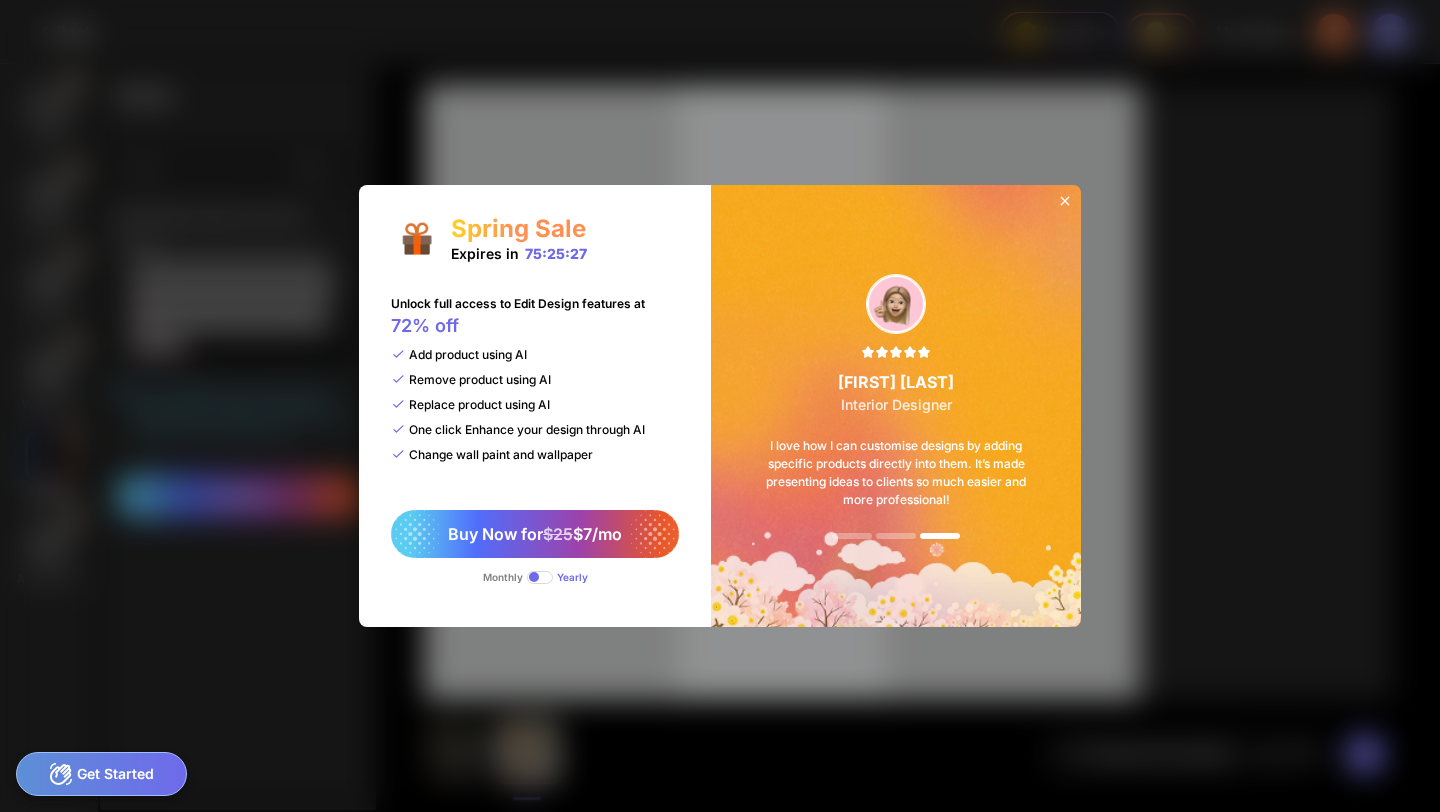 click 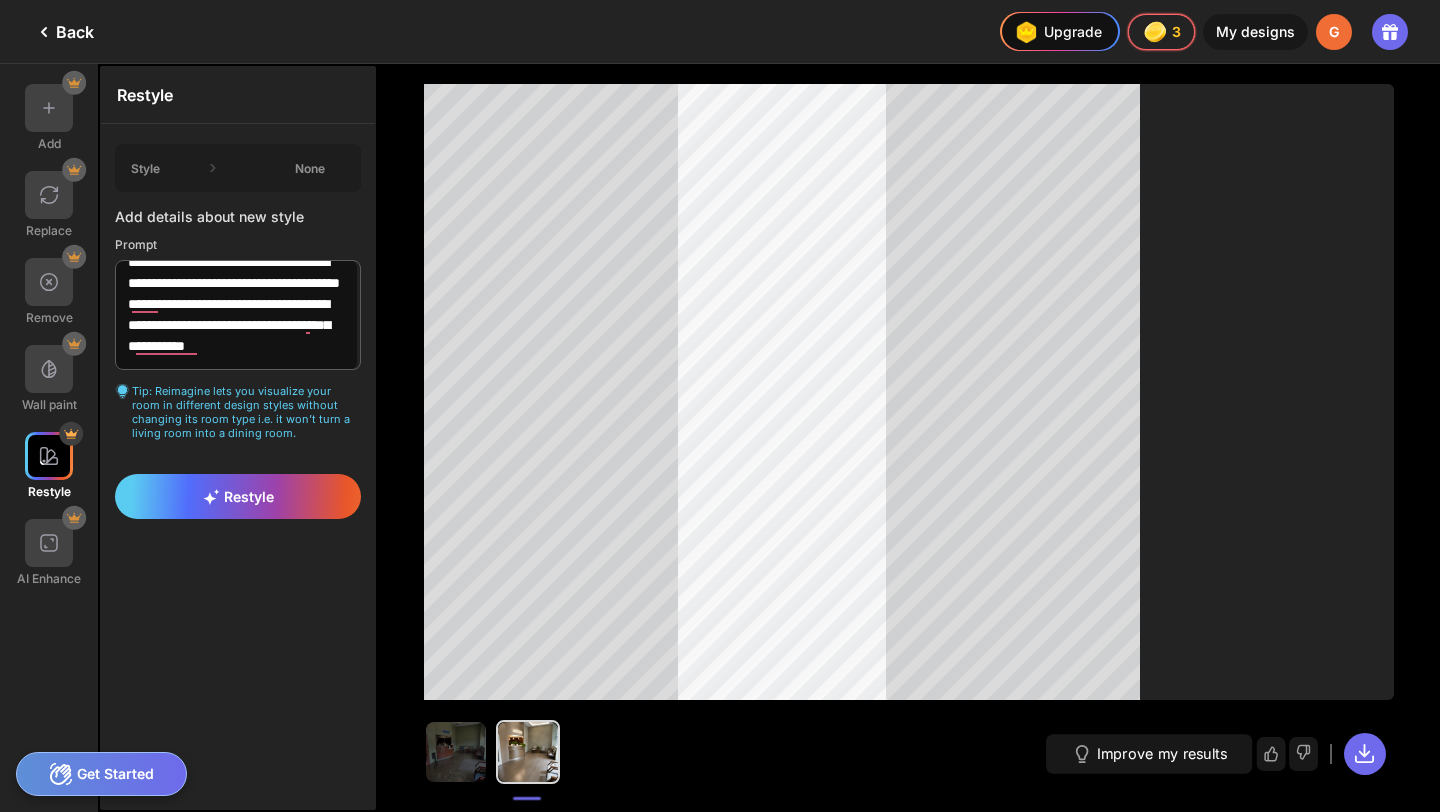 click on "Restyle" at bounding box center [238, 496] 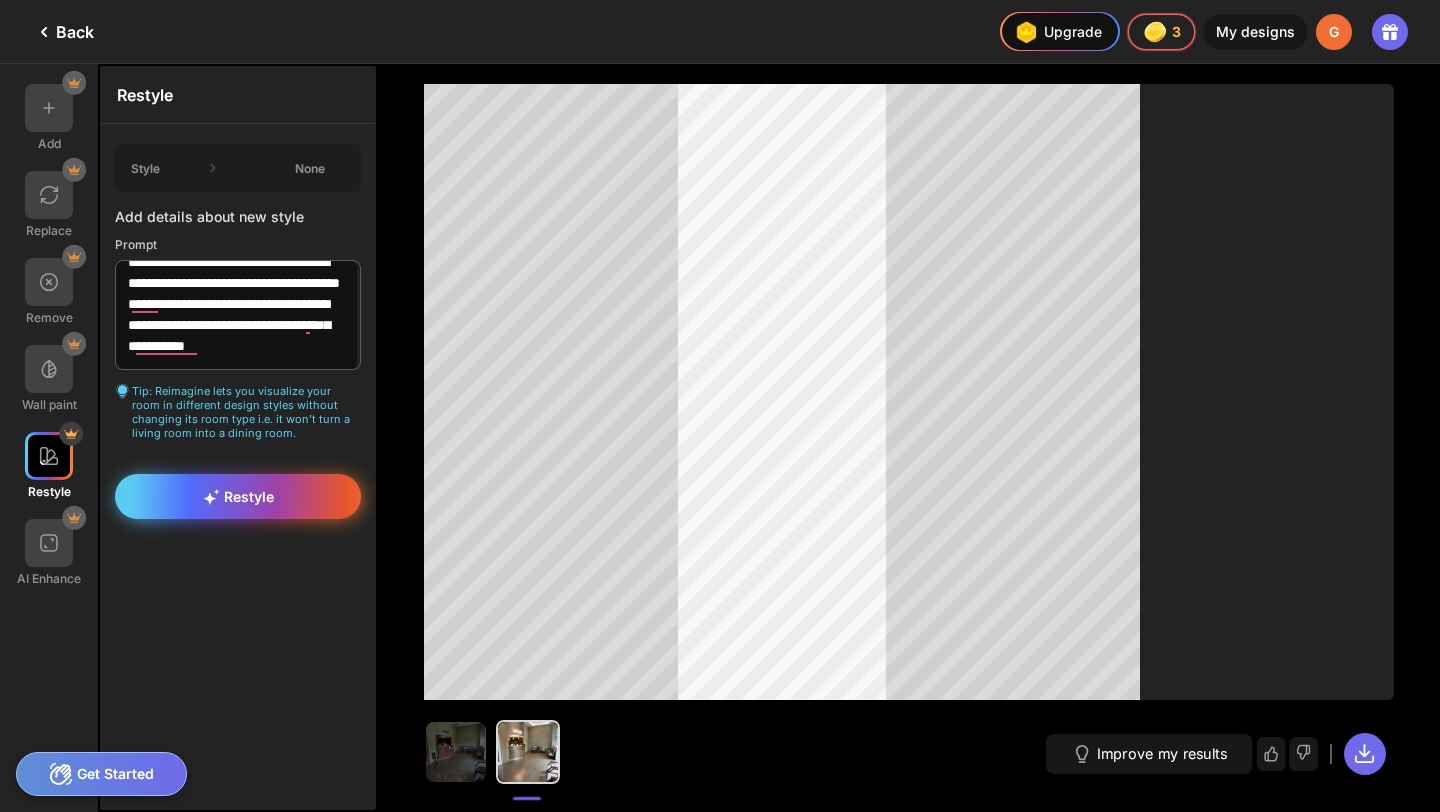 click on "Restyle" at bounding box center [238, 496] 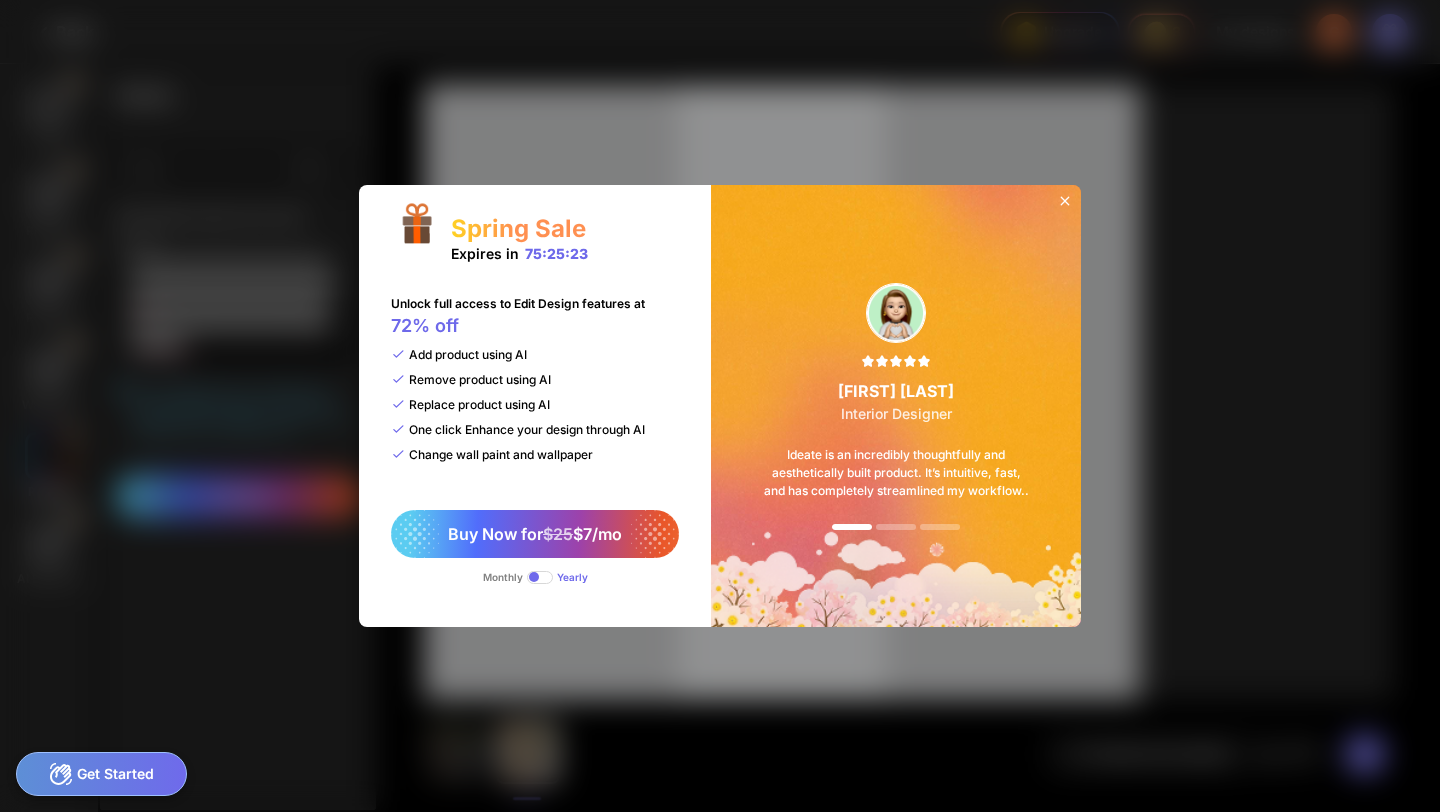 click 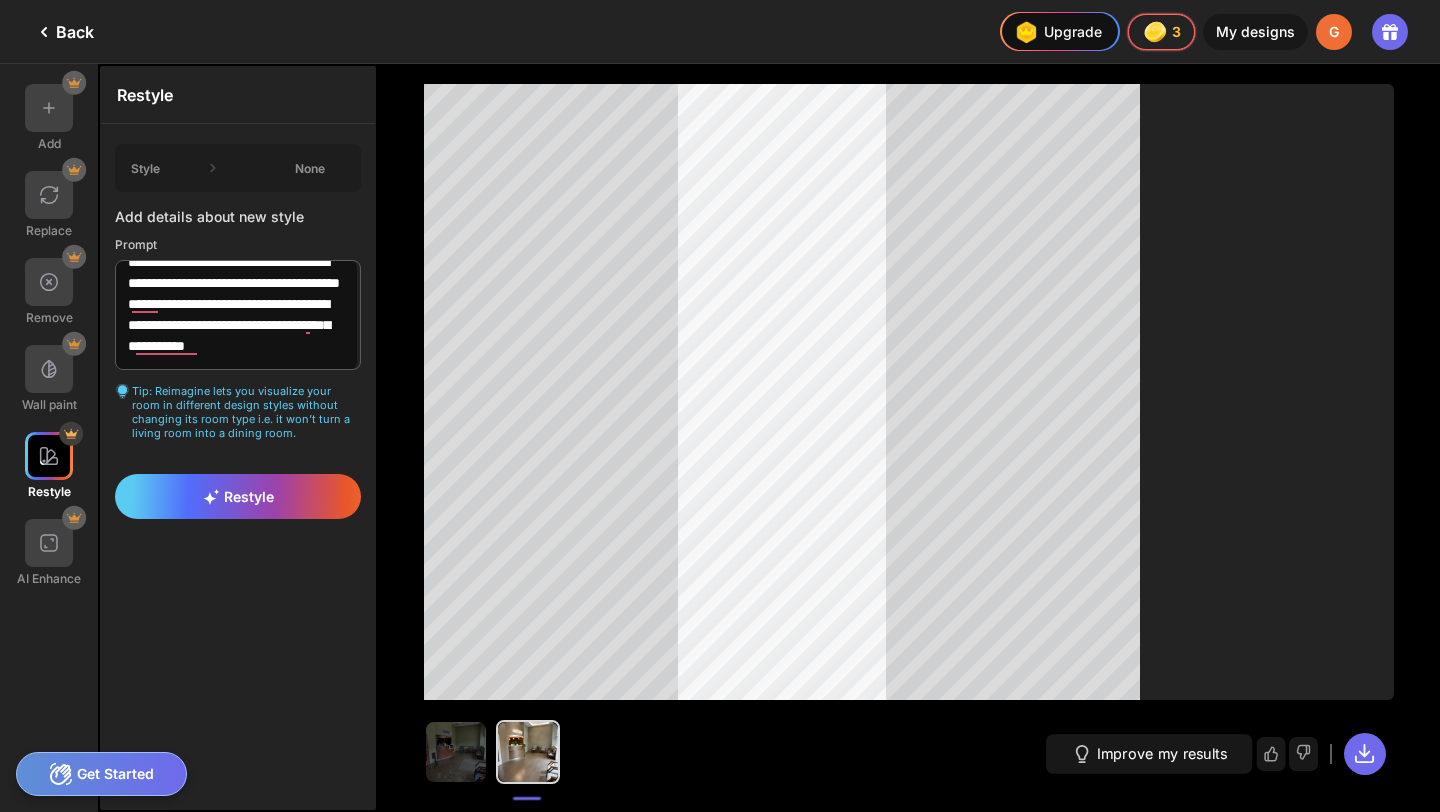 click on "Improve my results" at bounding box center (1149, 754) 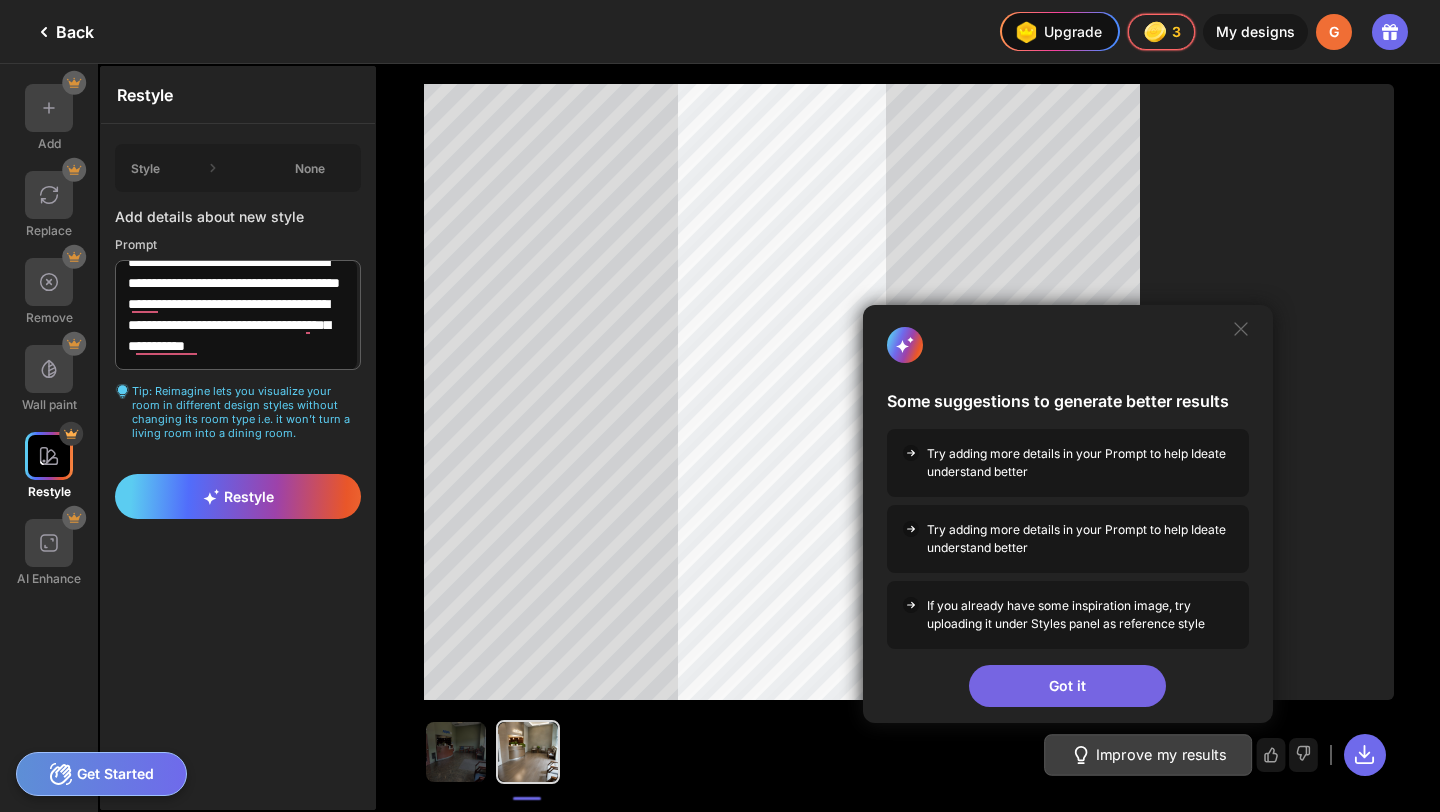 click on "Improve my results" at bounding box center [1161, 755] 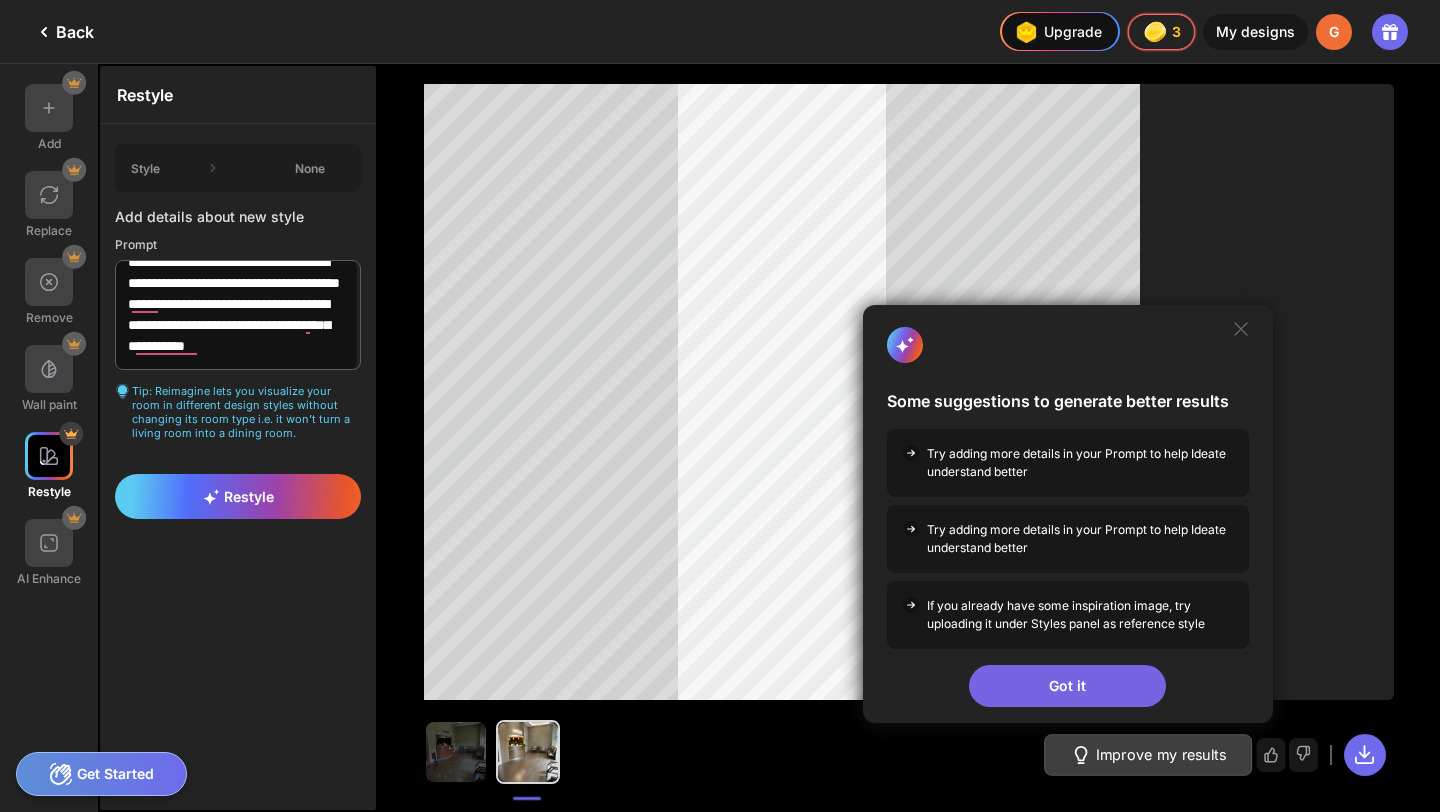 click on "Got it" at bounding box center [1067, 686] 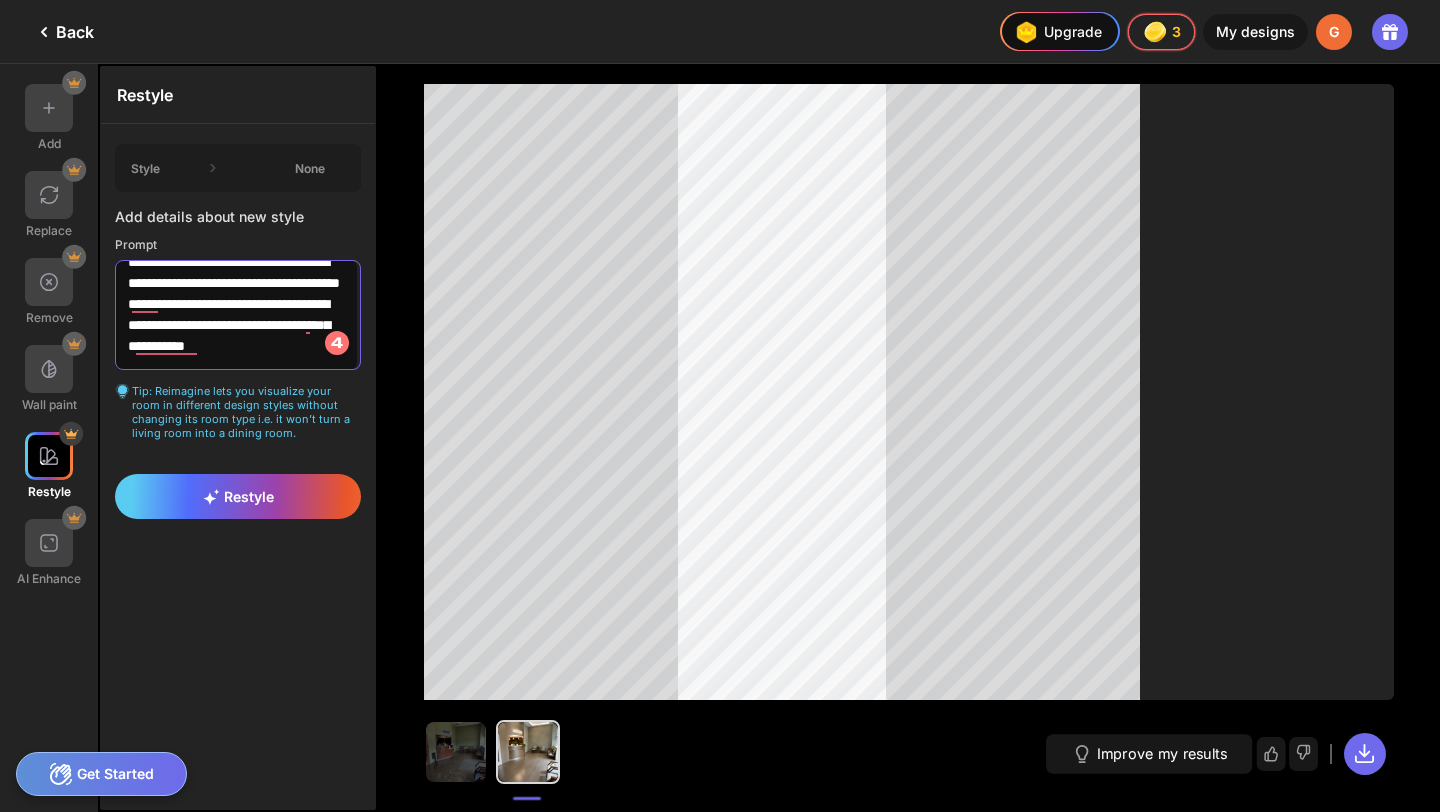 click on "**********" at bounding box center (238, 315) 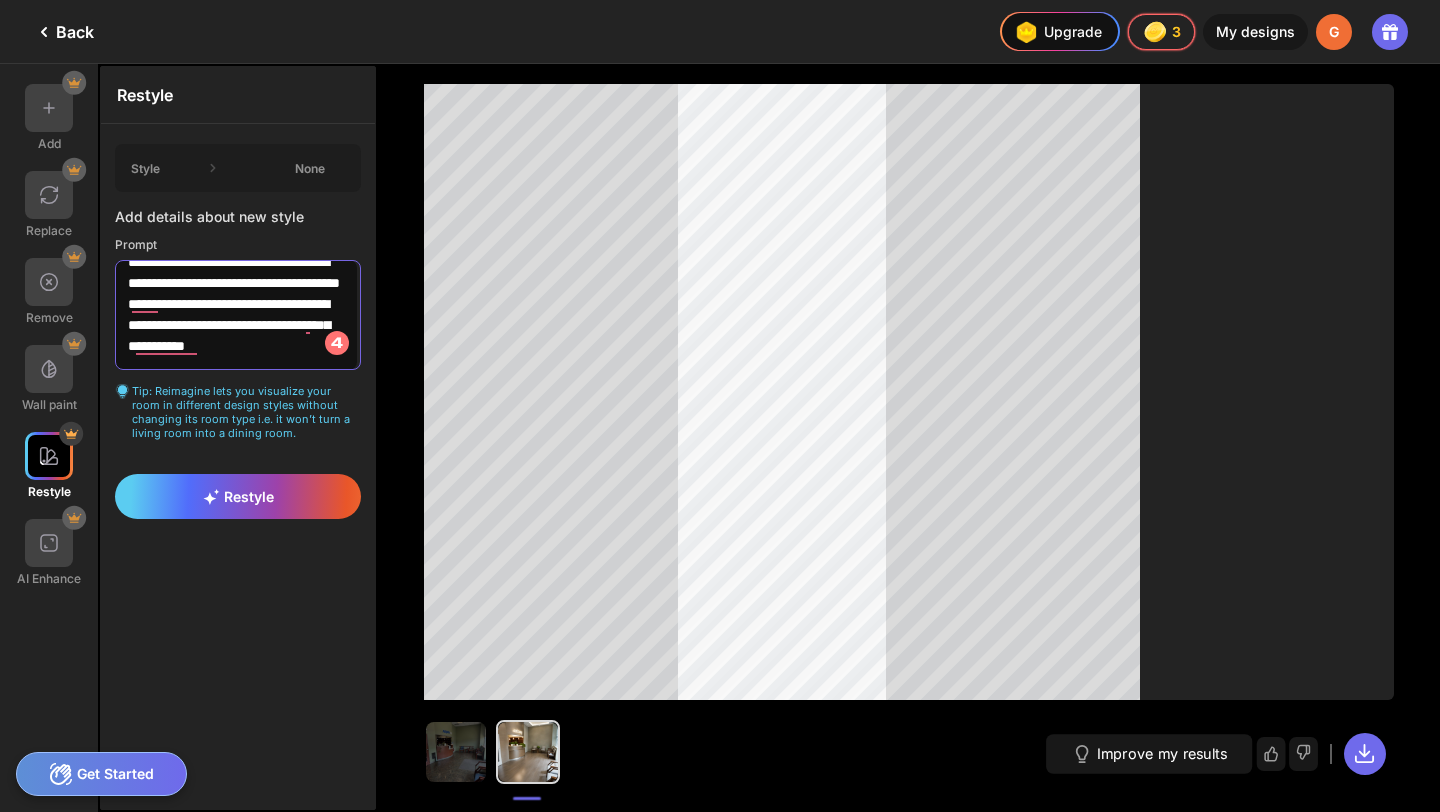 click on "**********" at bounding box center [238, 315] 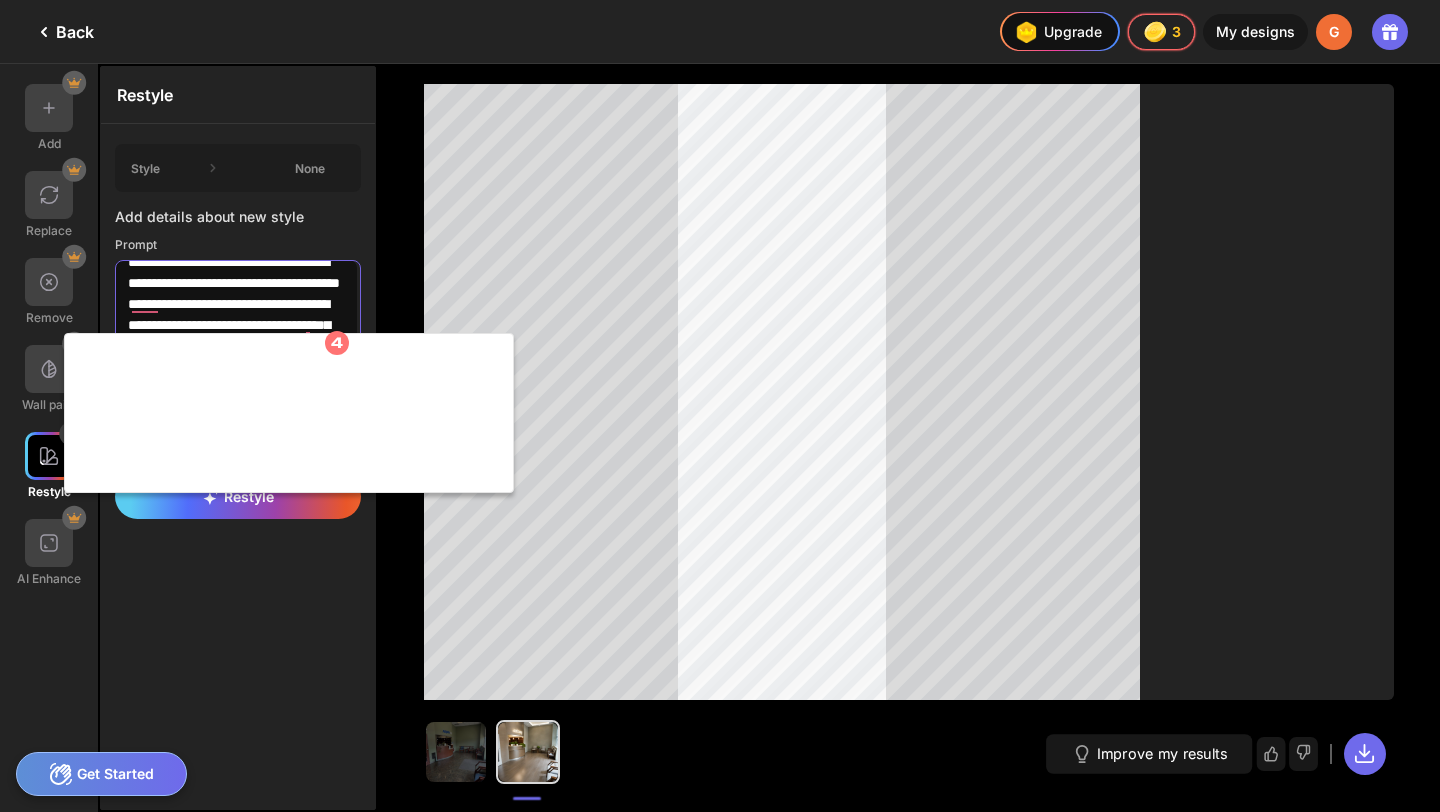 click on "**********" at bounding box center [238, 315] 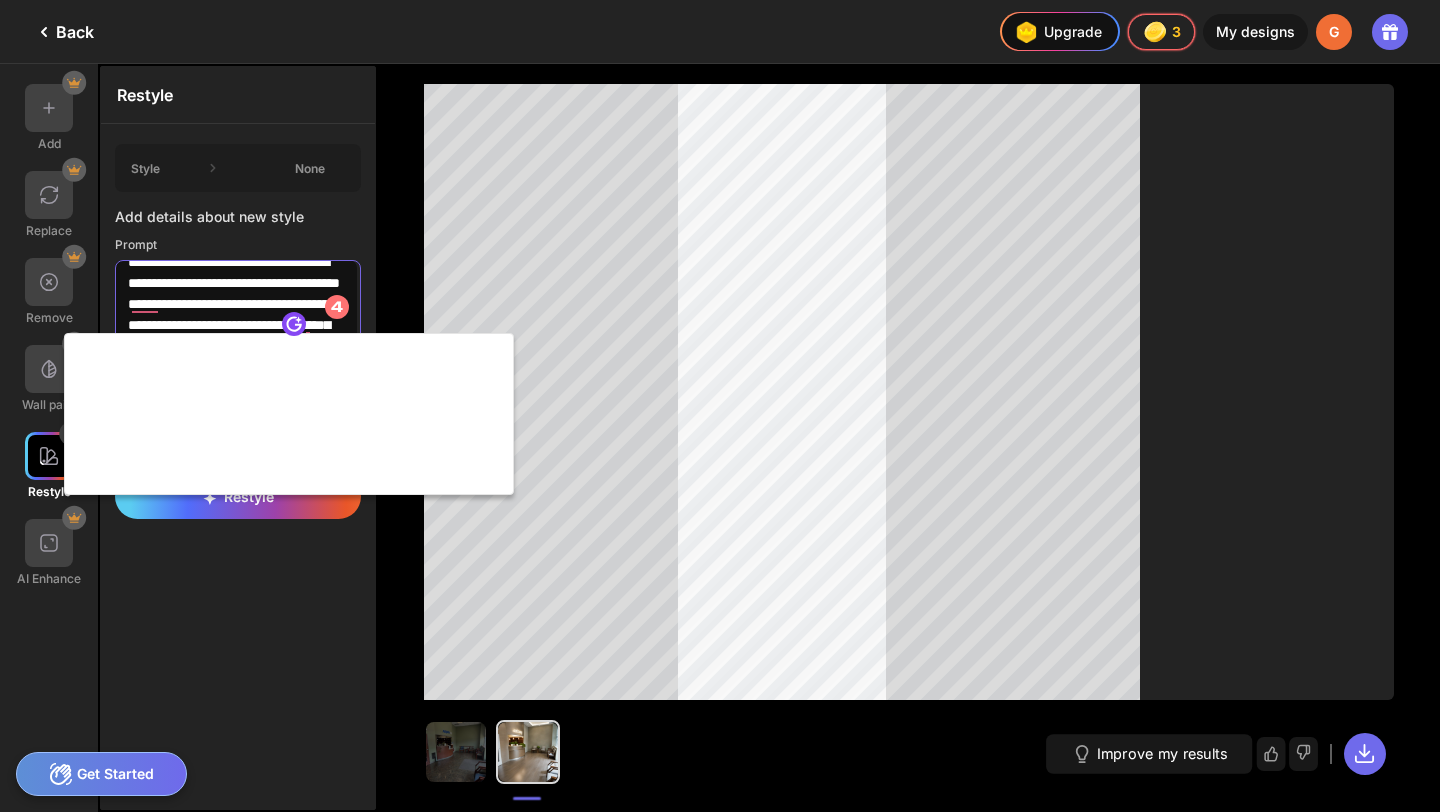 click on "**********" at bounding box center (238, 315) 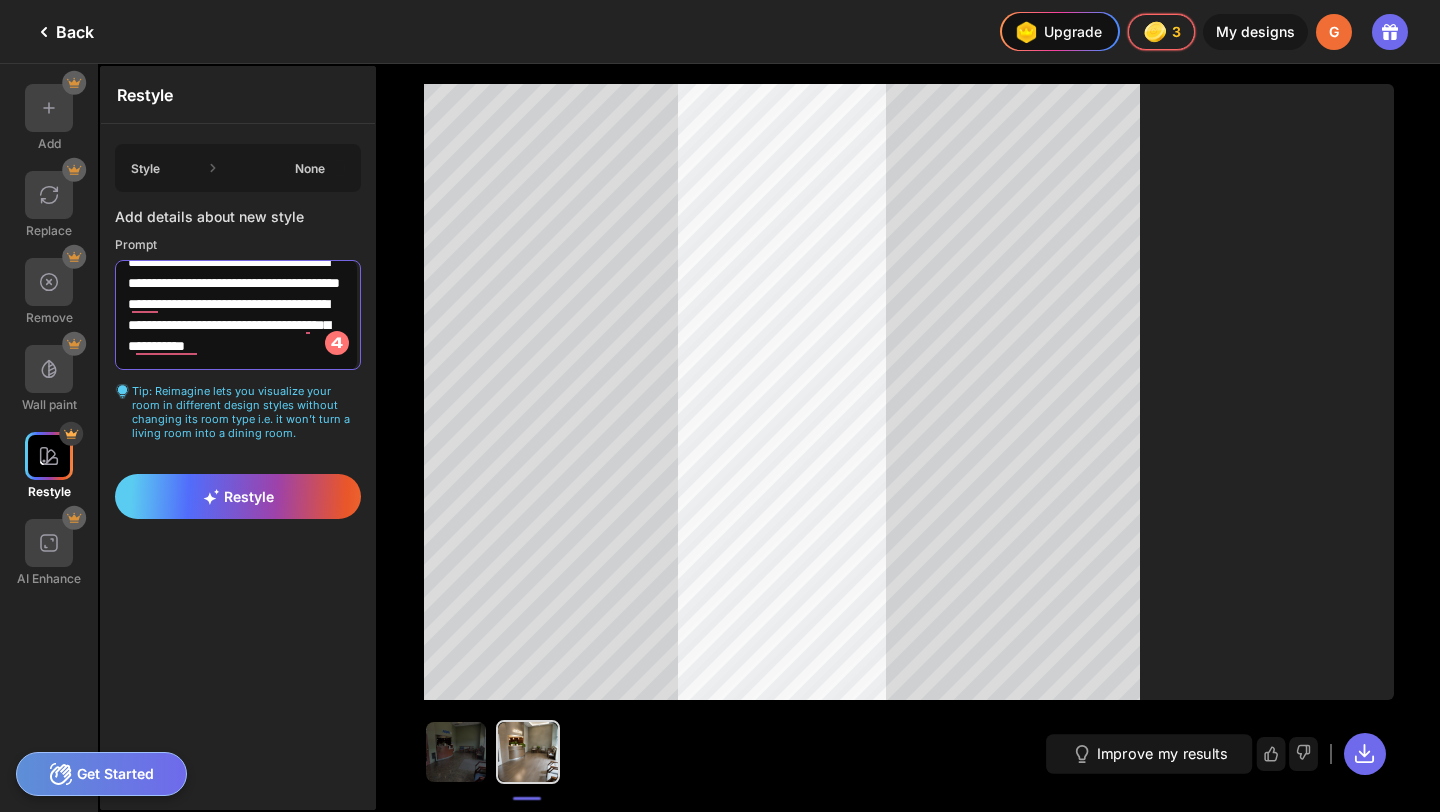 scroll, scrollTop: 0, scrollLeft: 0, axis: both 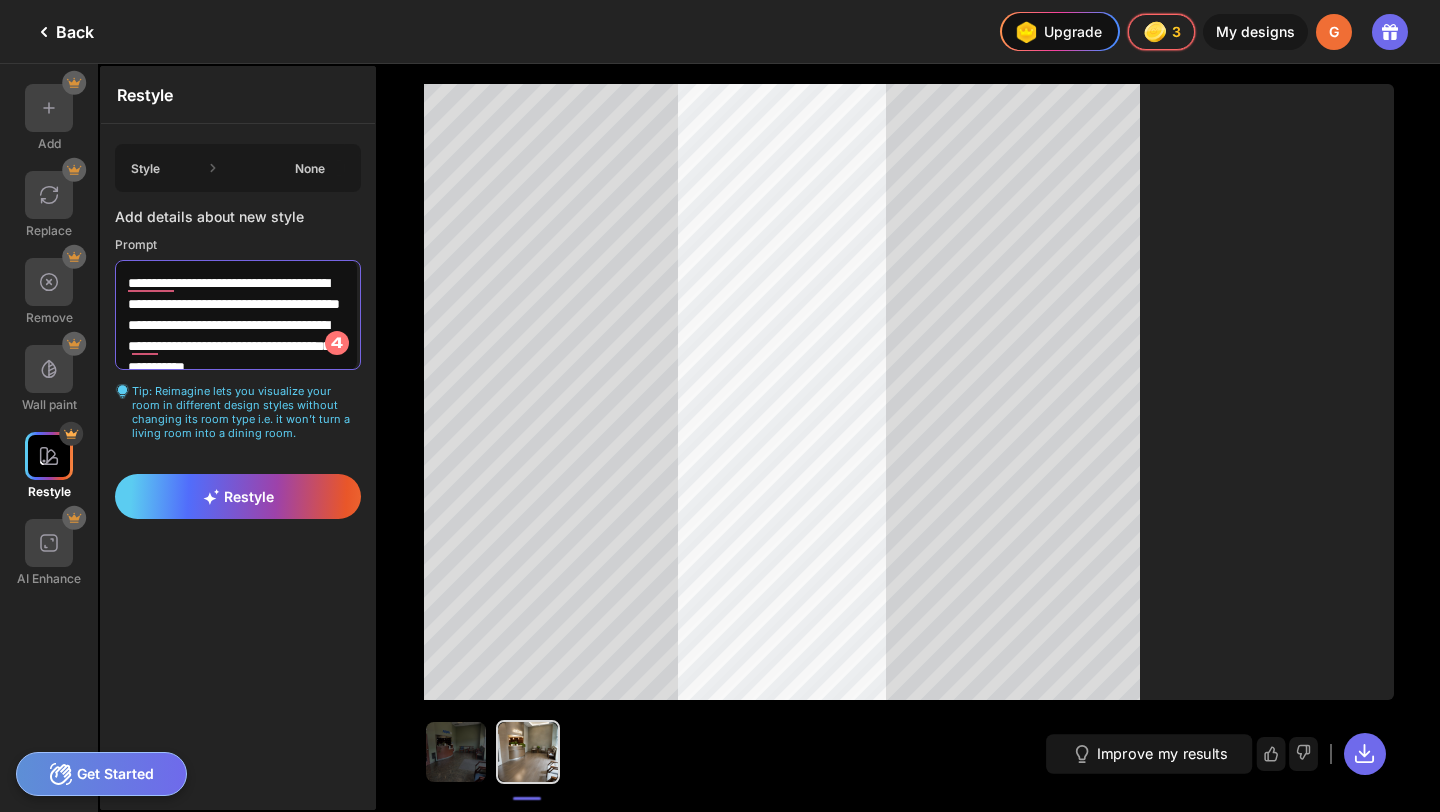 drag, startPoint x: 280, startPoint y: 352, endPoint x: 278, endPoint y: 182, distance: 170.01176 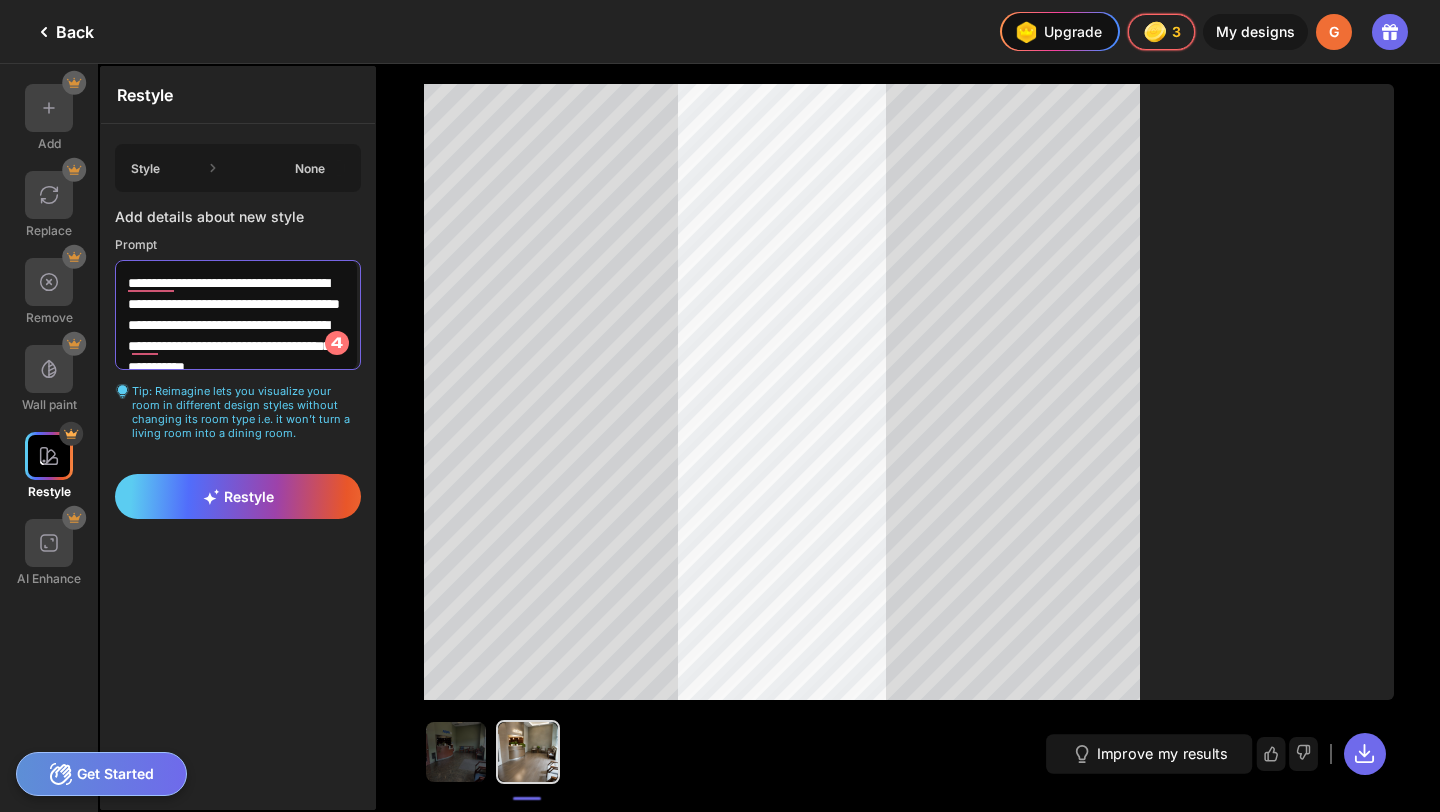 click on "**********" at bounding box center [238, 292] 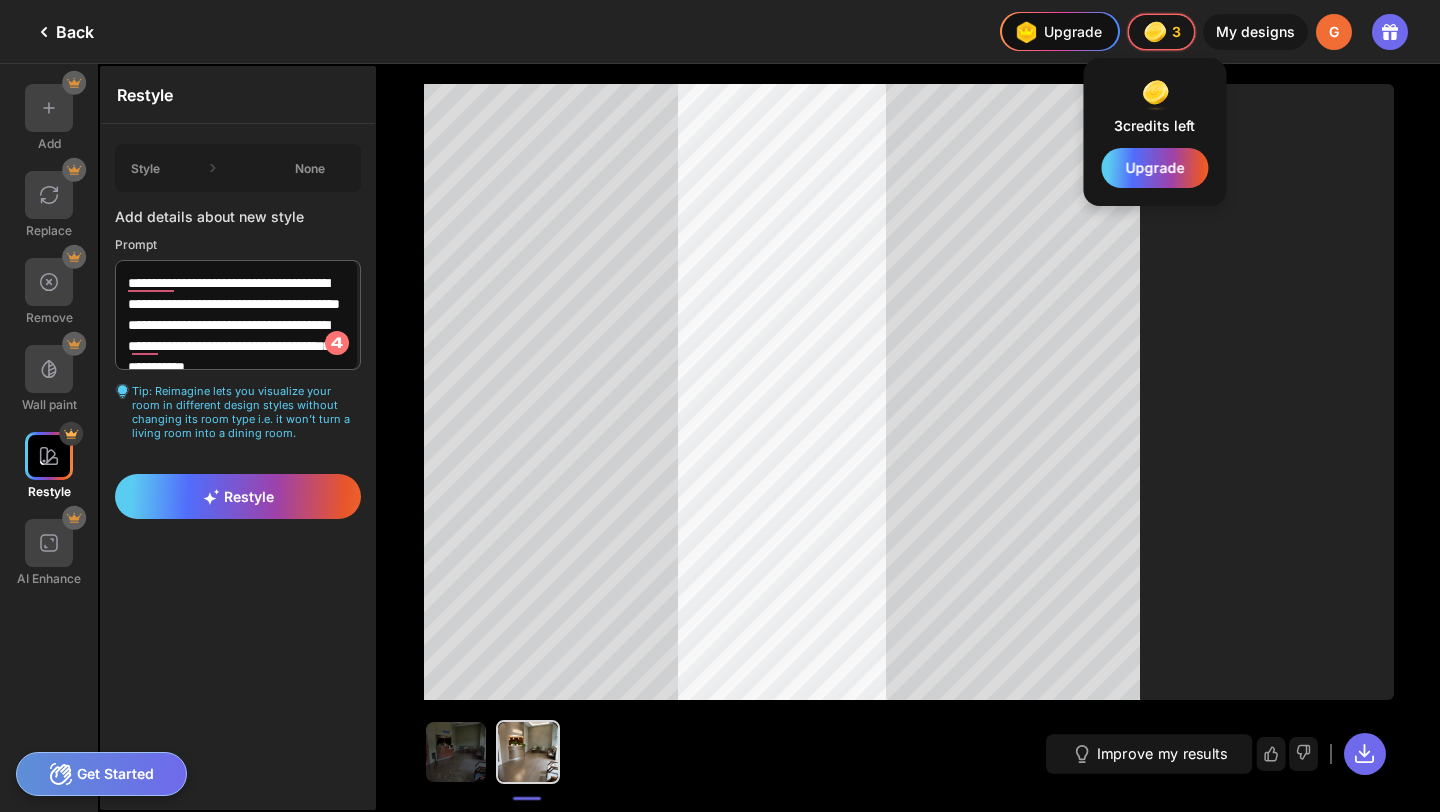 click at bounding box center (1155, 32) 